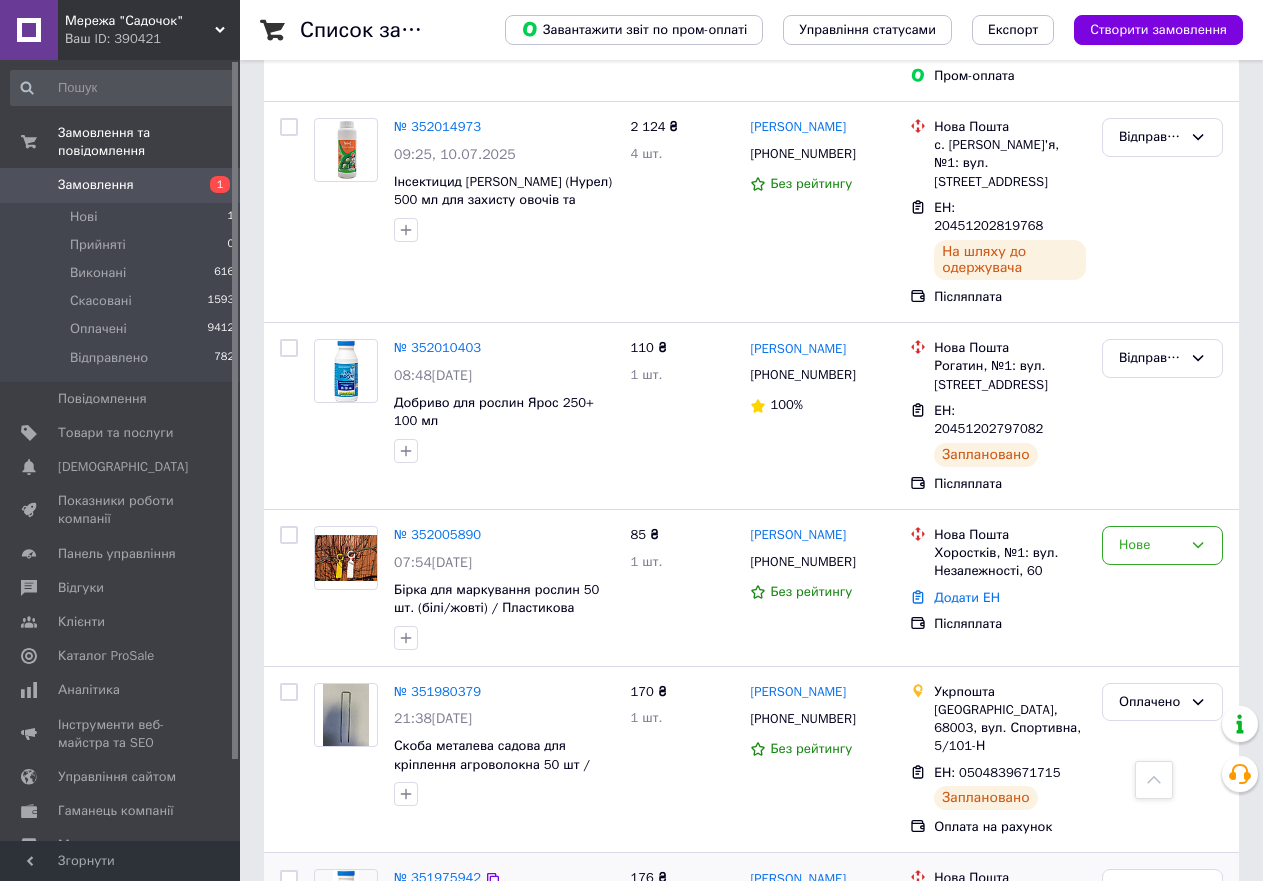 scroll, scrollTop: 1700, scrollLeft: 0, axis: vertical 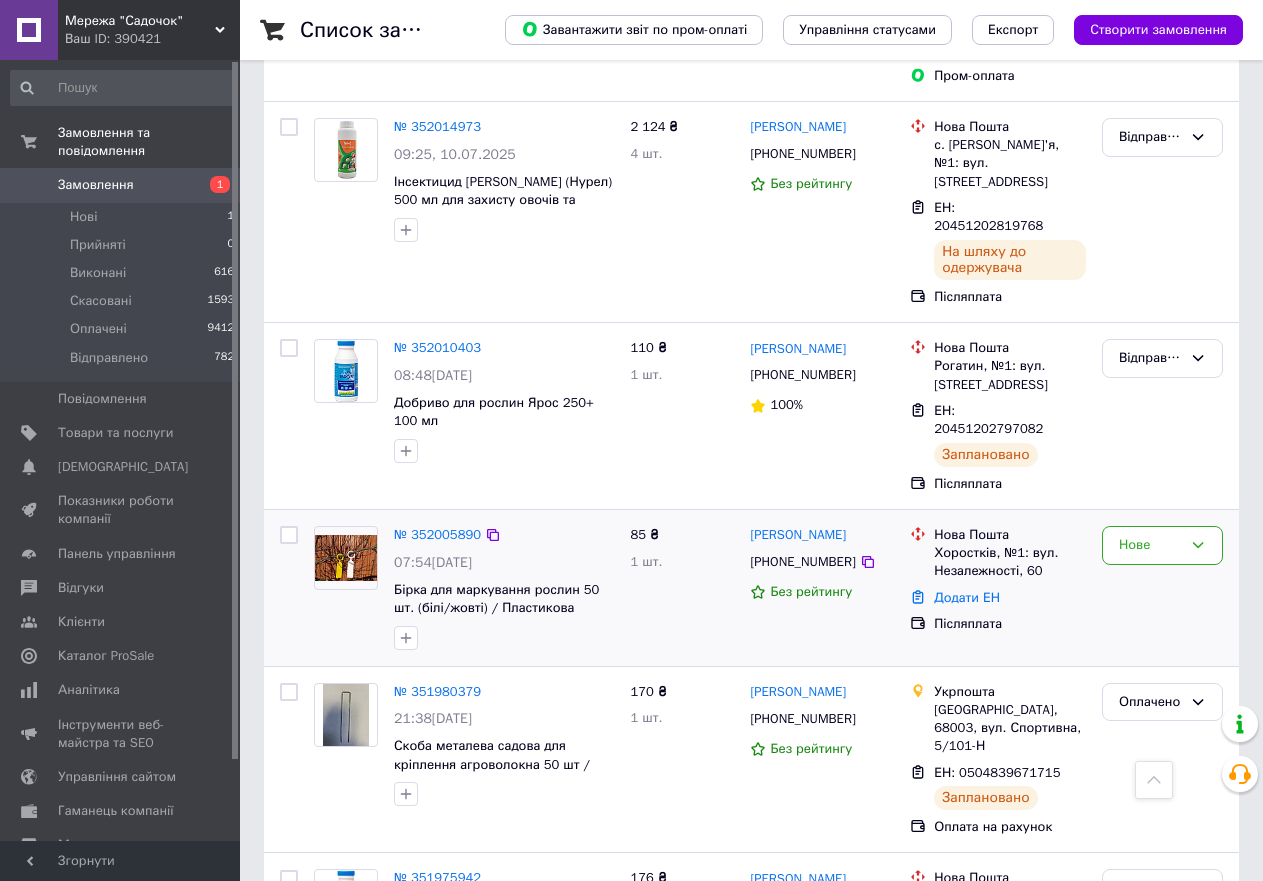 drag, startPoint x: 856, startPoint y: 367, endPoint x: 748, endPoint y: 375, distance: 108.29589 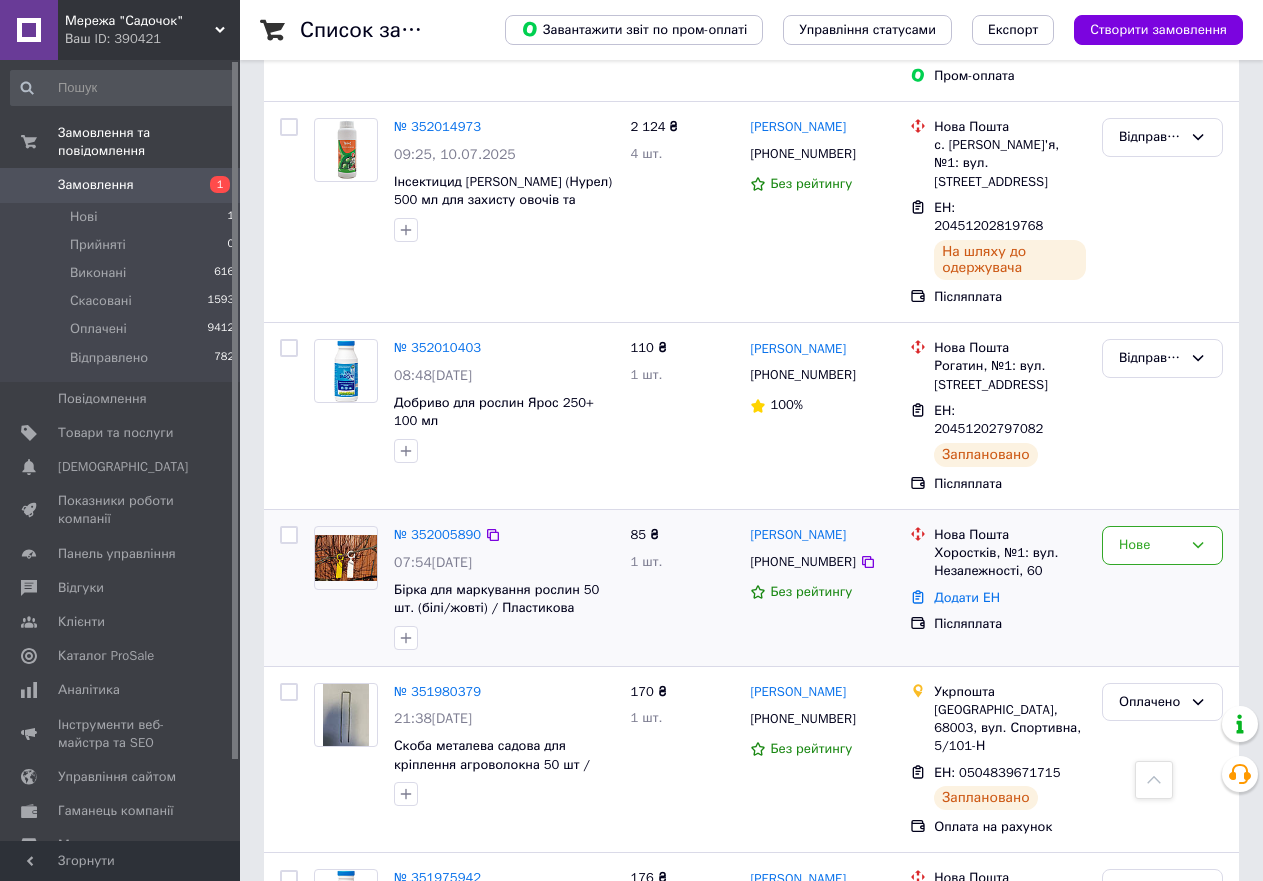 copy on "[PERSON_NAME]" 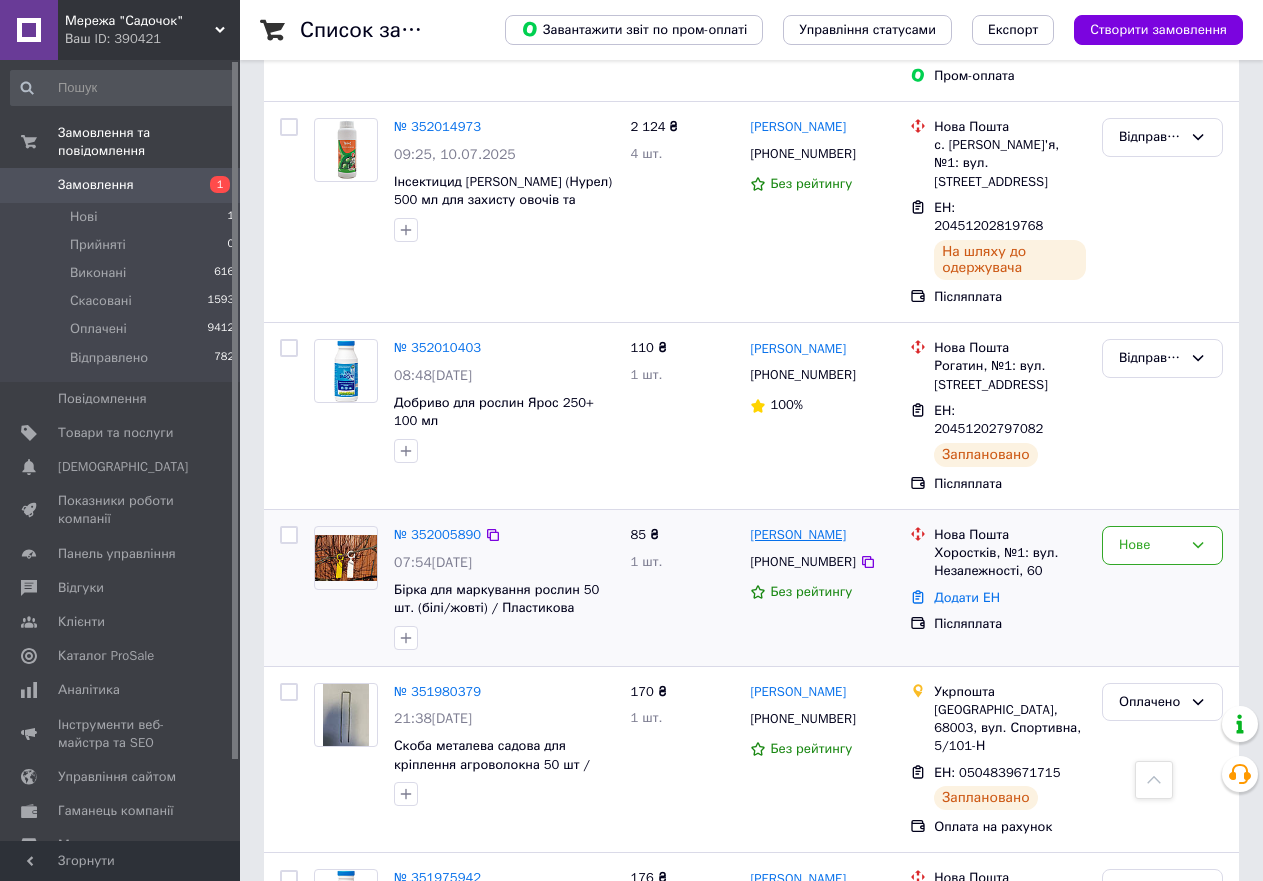 click on "[PERSON_NAME]" at bounding box center [798, 535] 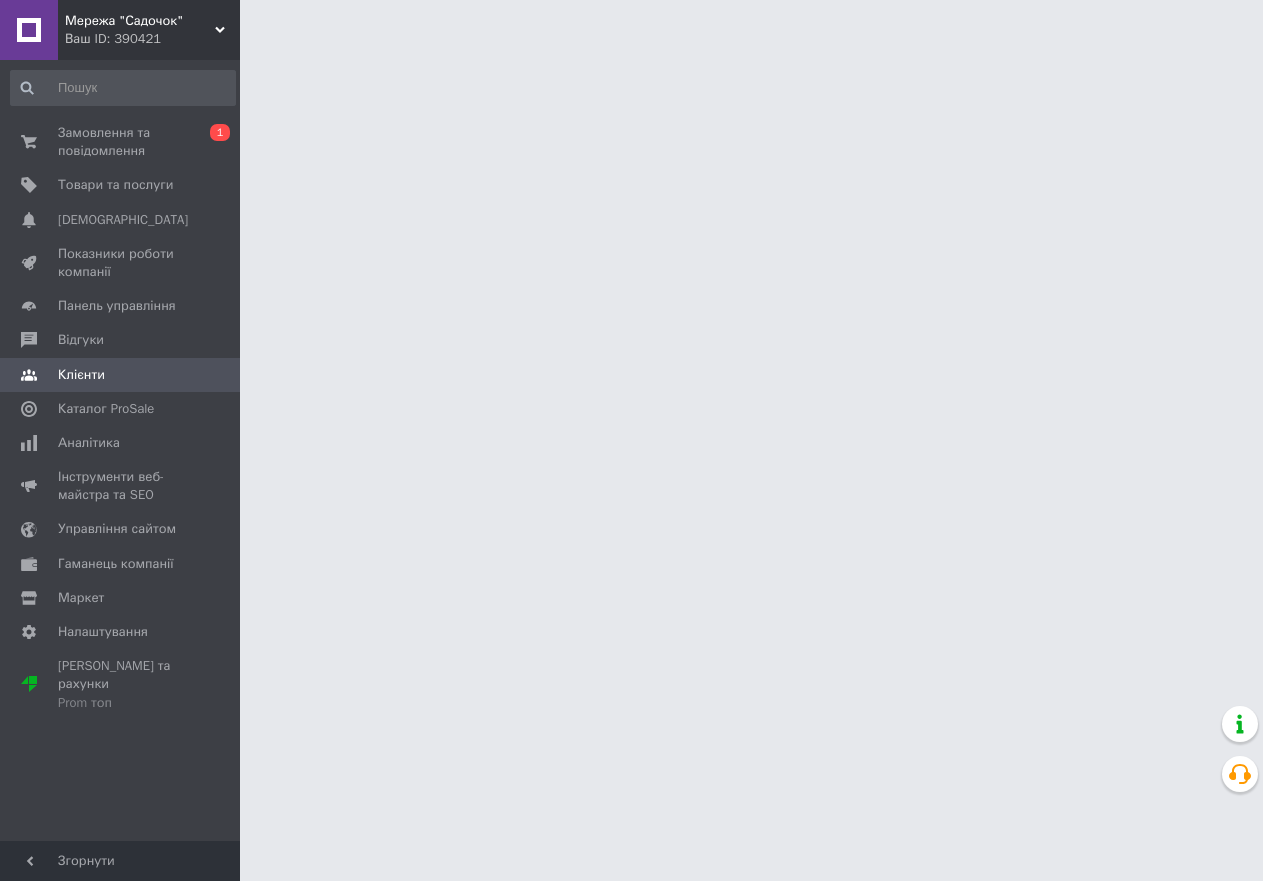 scroll, scrollTop: 0, scrollLeft: 0, axis: both 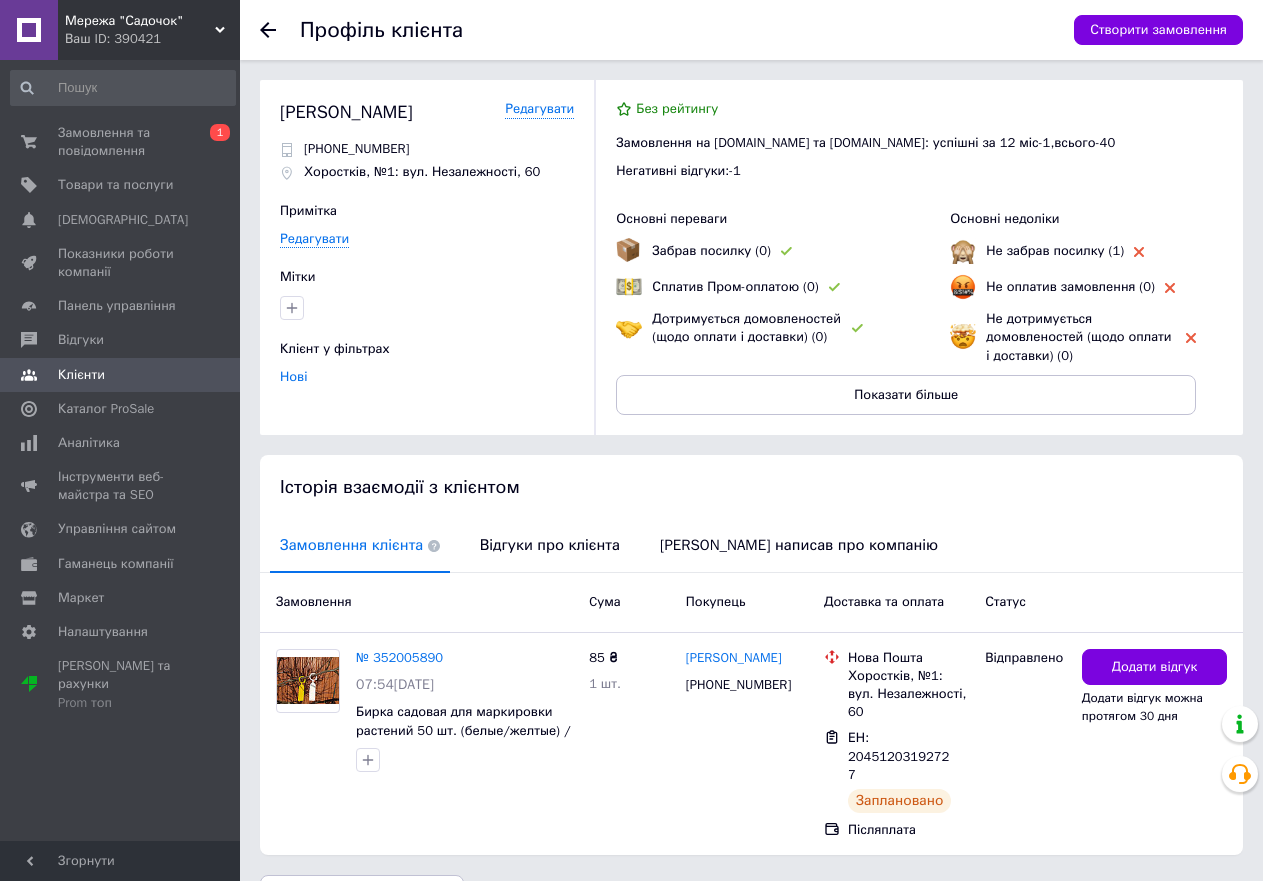 click 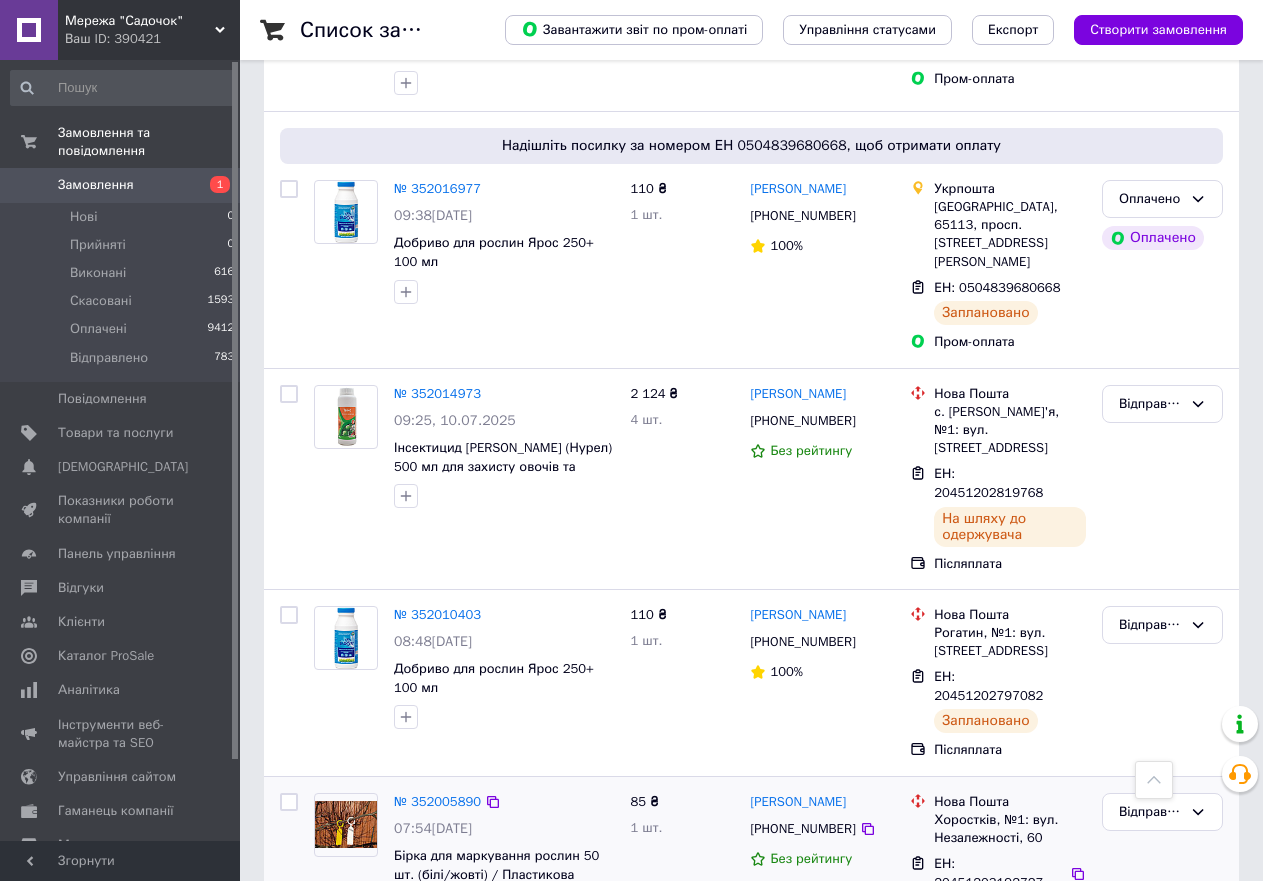 scroll, scrollTop: 1600, scrollLeft: 0, axis: vertical 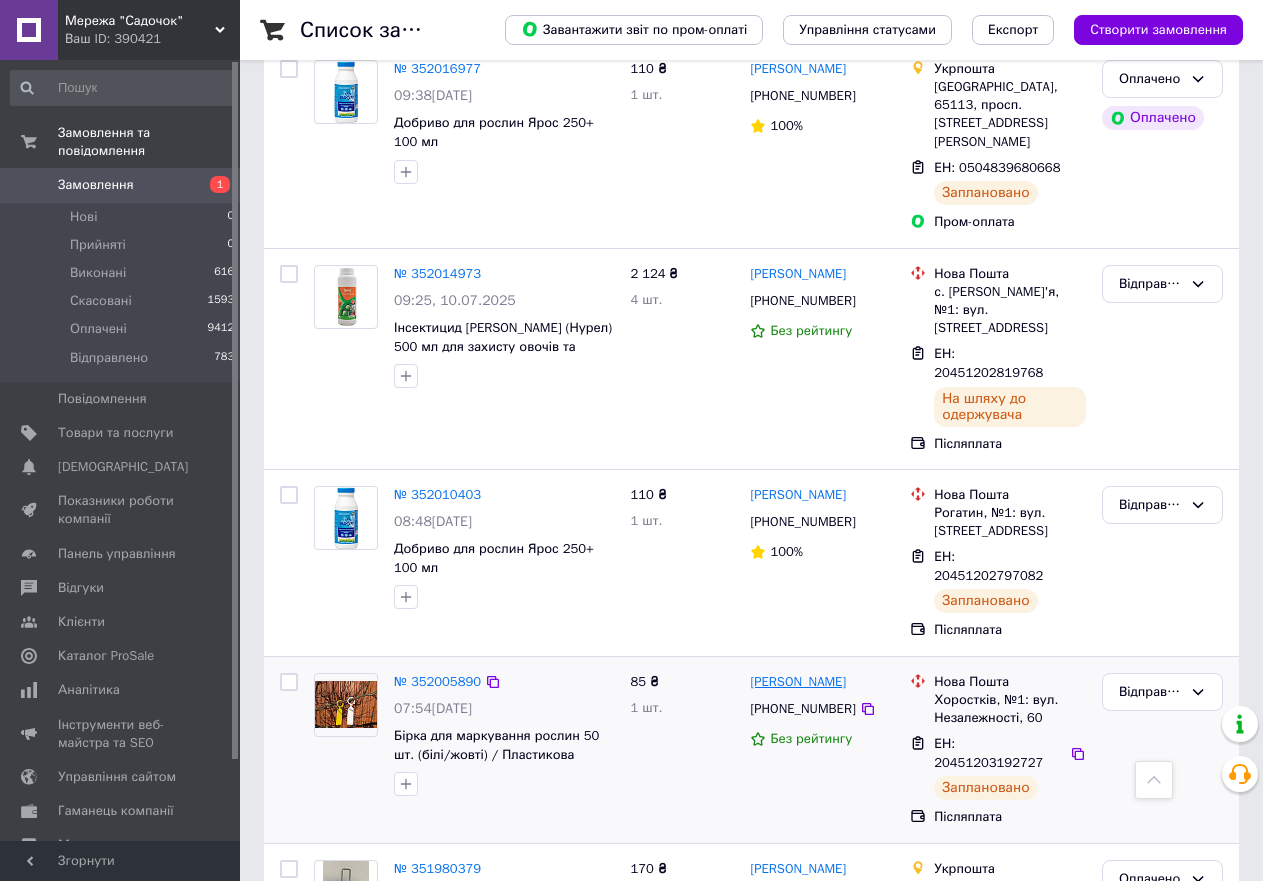 drag, startPoint x: 859, startPoint y: 488, endPoint x: 751, endPoint y: 499, distance: 108.55874 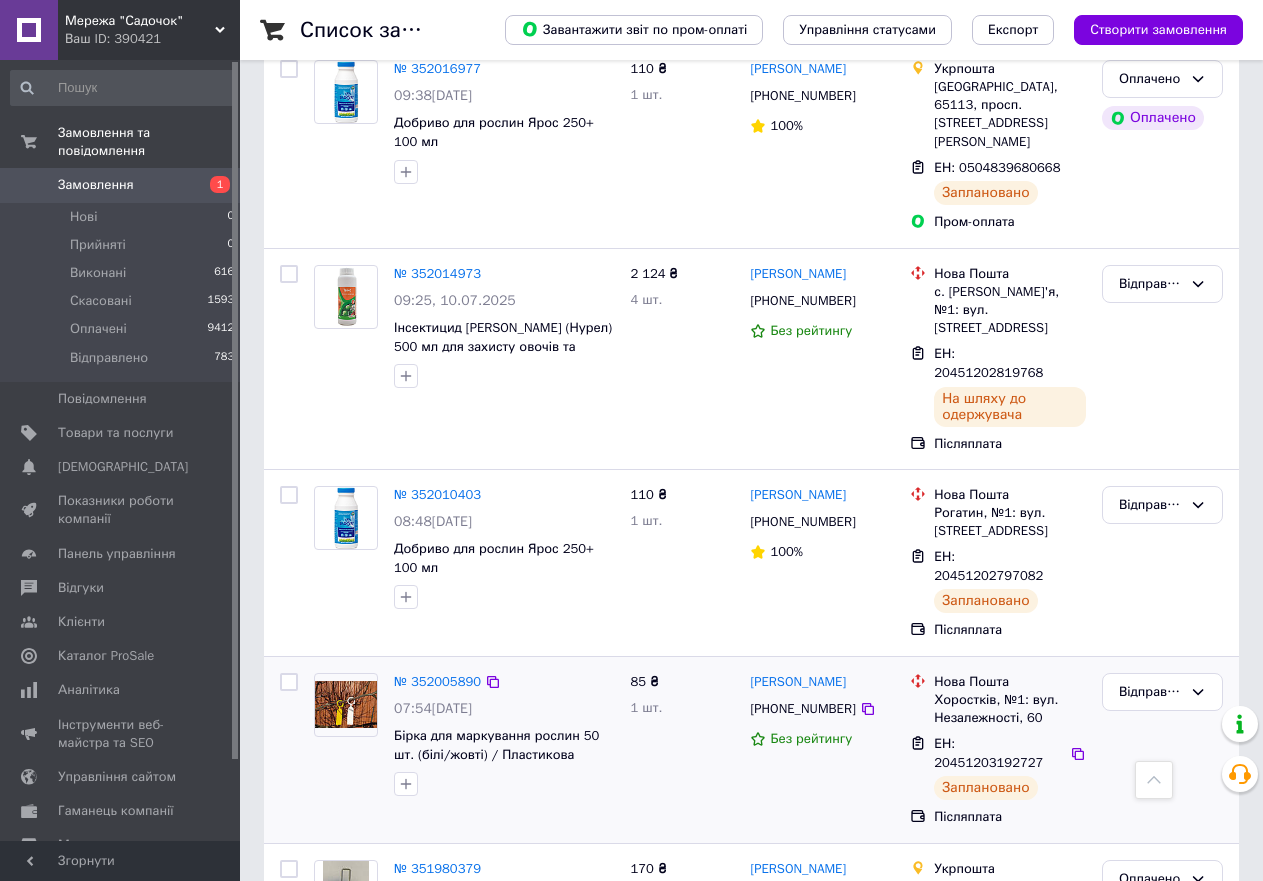 drag, startPoint x: 839, startPoint y: 493, endPoint x: 855, endPoint y: 479, distance: 21.260292 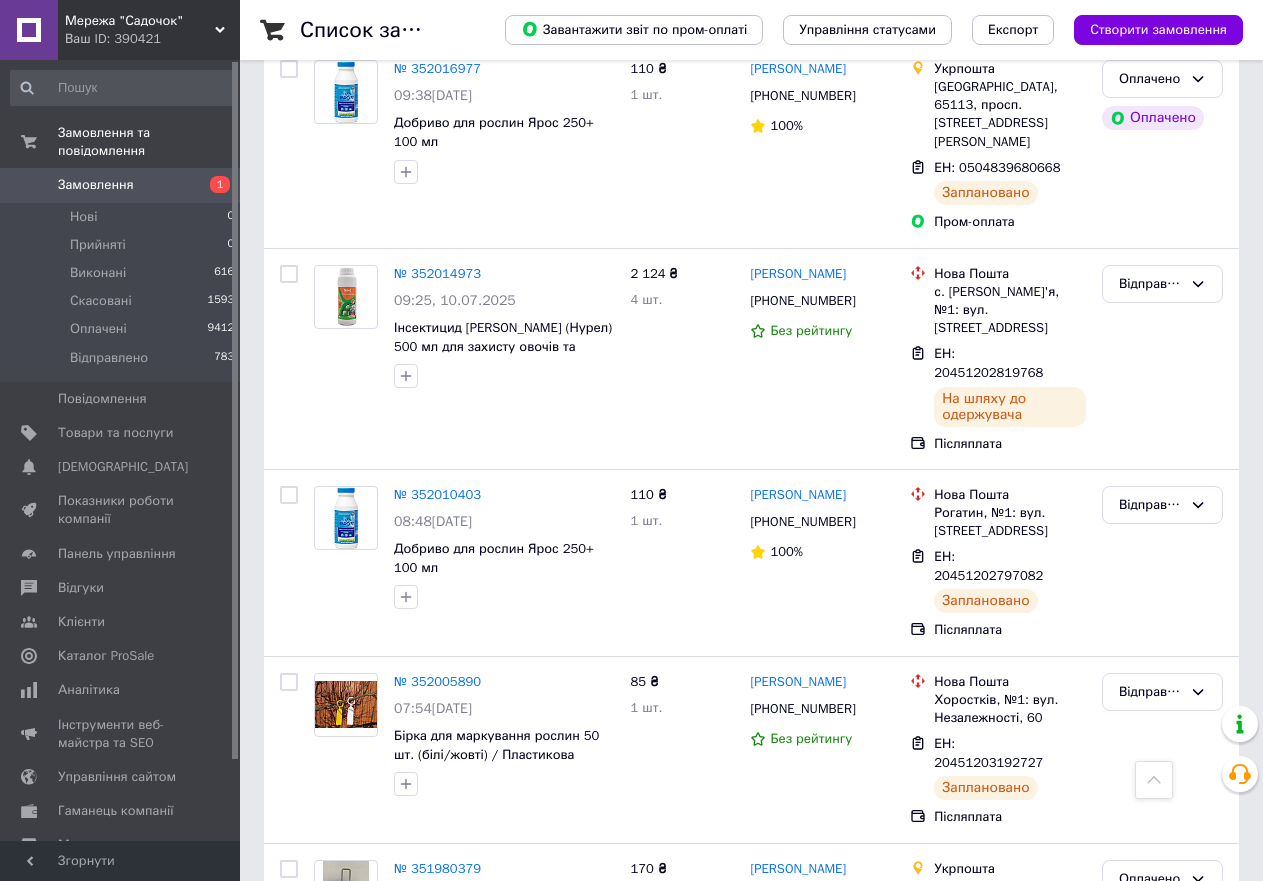 click on "[PERSON_NAME]" at bounding box center (798, 682) 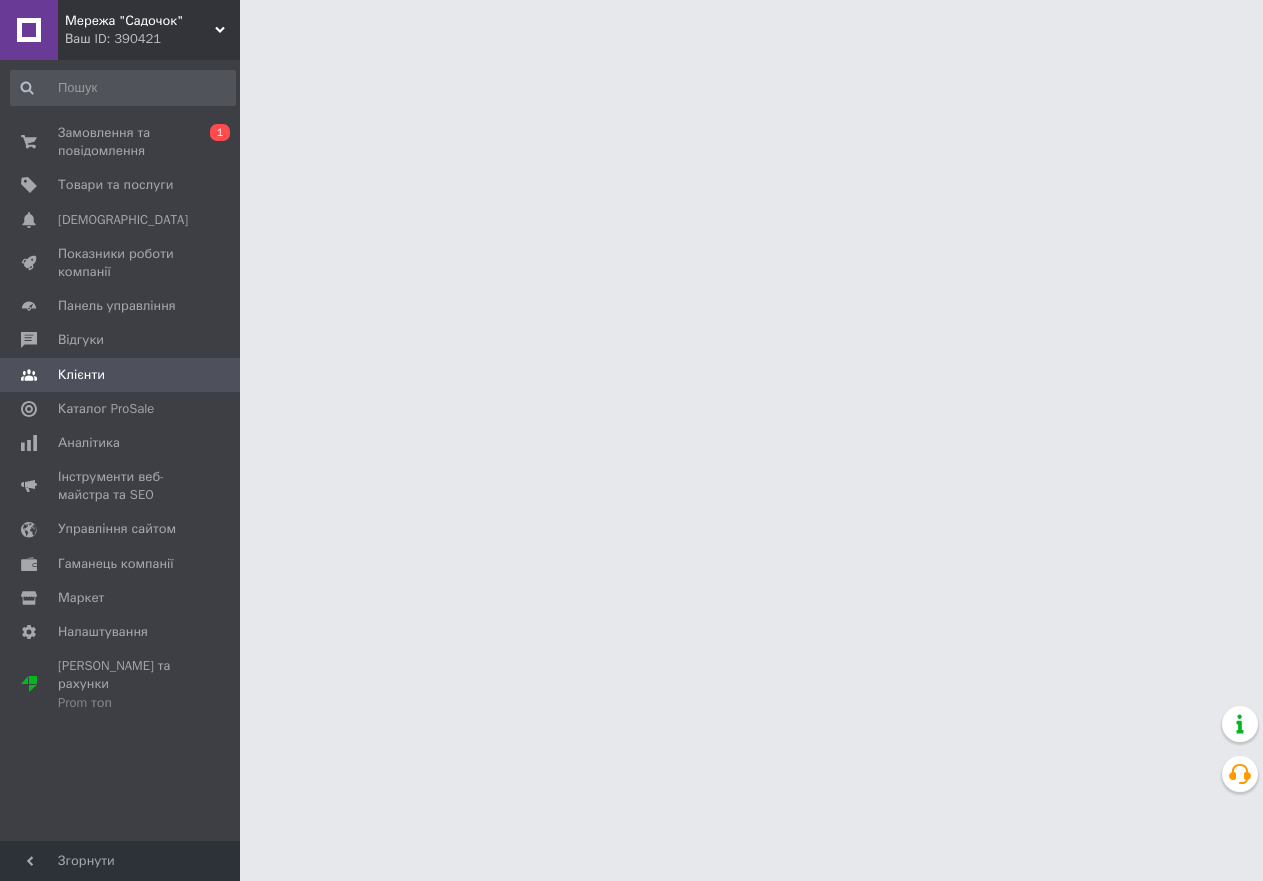 scroll, scrollTop: 0, scrollLeft: 0, axis: both 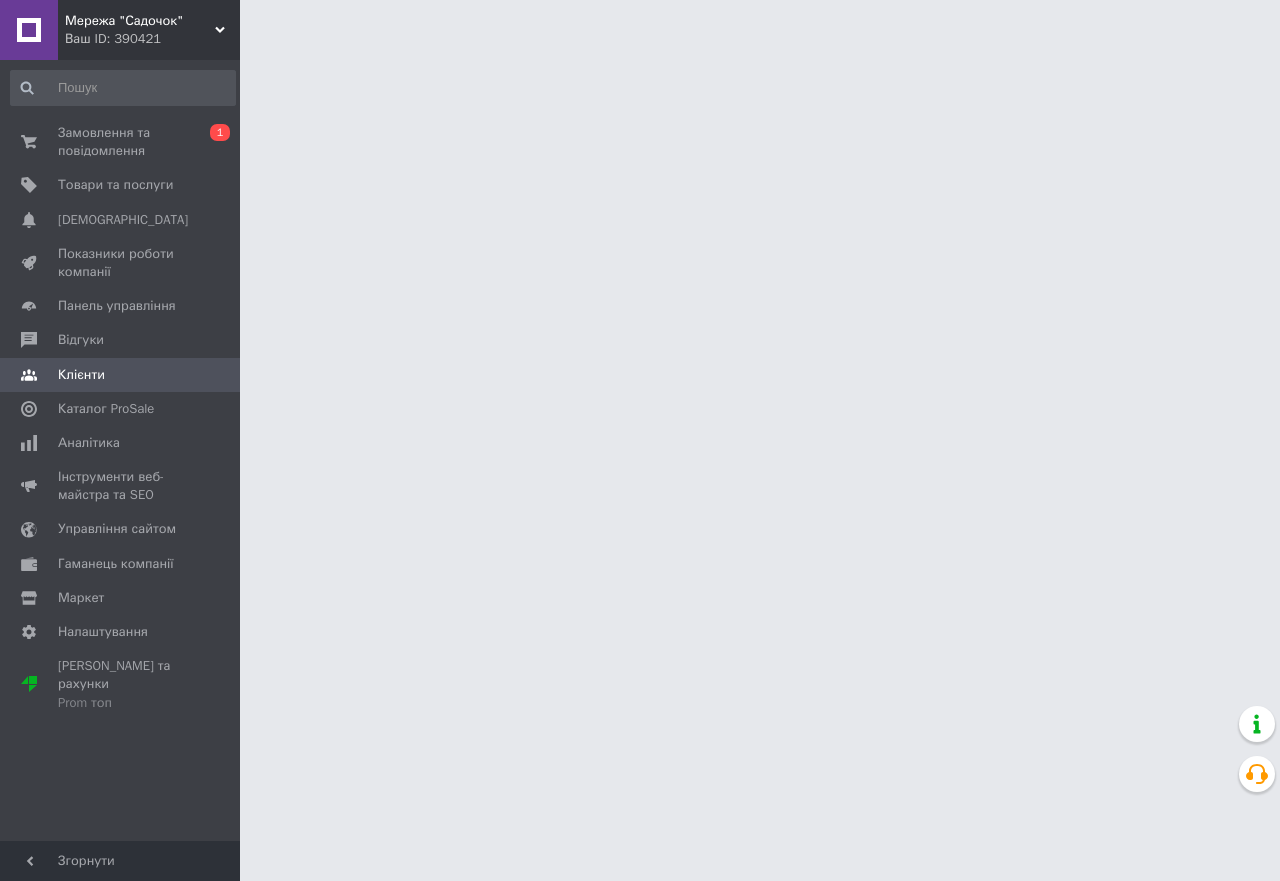 click on "Мережа "Садочок" Ваш ID: 390421 Сайт Мережа "Садочок" Кабінет покупця Перевірити стан системи Сторінка на порталі Довідка Вийти Замовлення та повідомлення 0 1 Товари та послуги Сповіщення 0 0 Показники роботи компанії Панель управління Відгуки Клієнти Каталог ProSale Аналітика Інструменти веб-майстра та SEO Управління сайтом Гаманець компанії Маркет Налаштування Тарифи та рахунки Prom топ Згорнути" at bounding box center [640, 25] 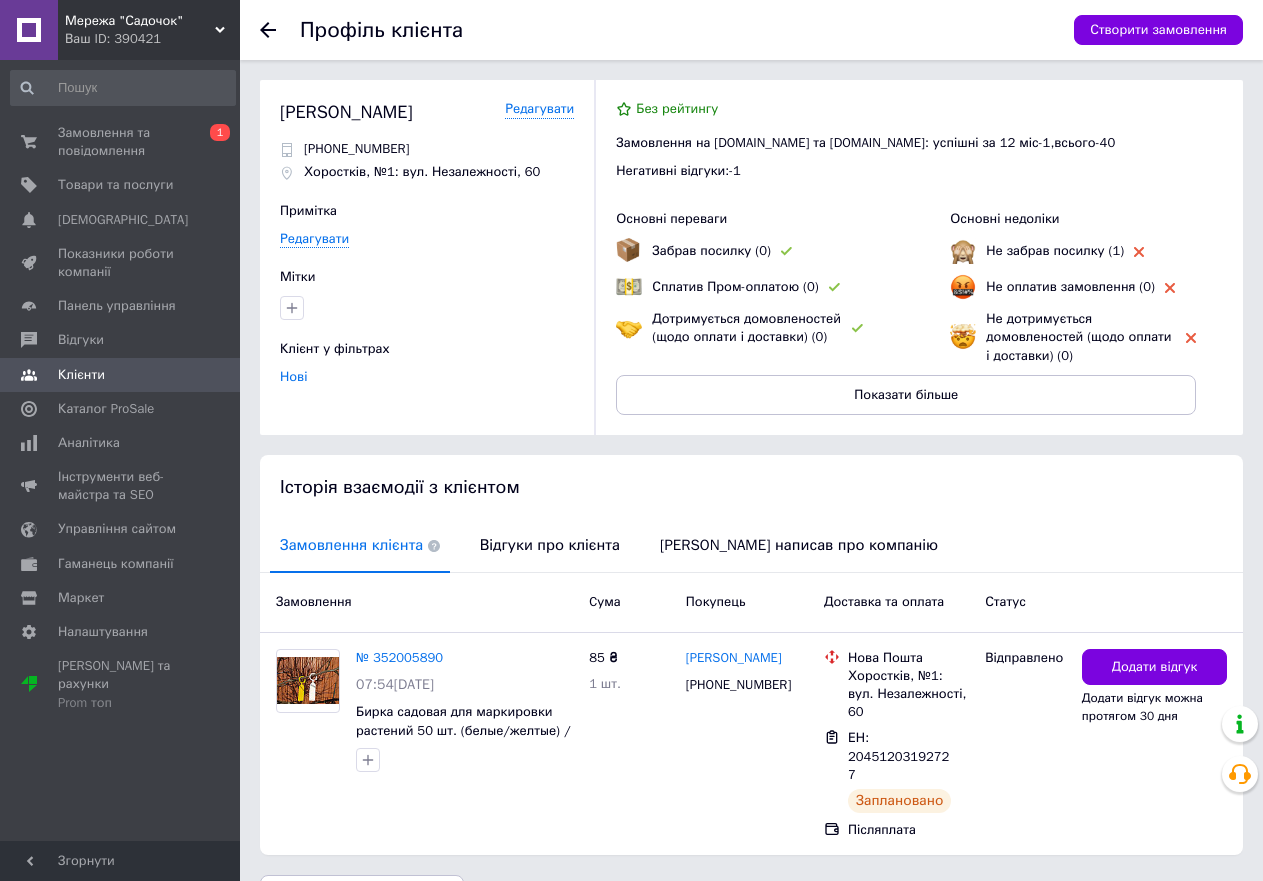 click 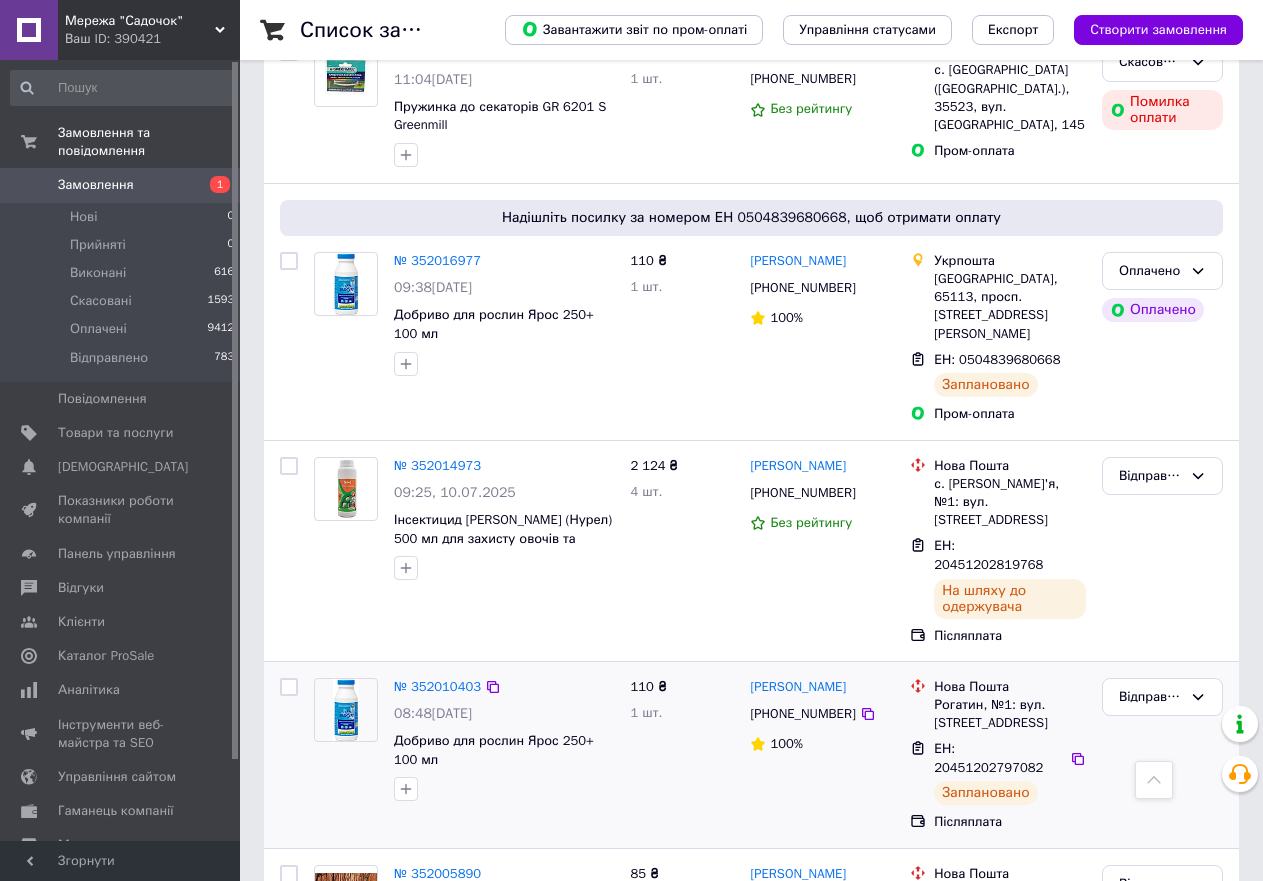 scroll, scrollTop: 1700, scrollLeft: 0, axis: vertical 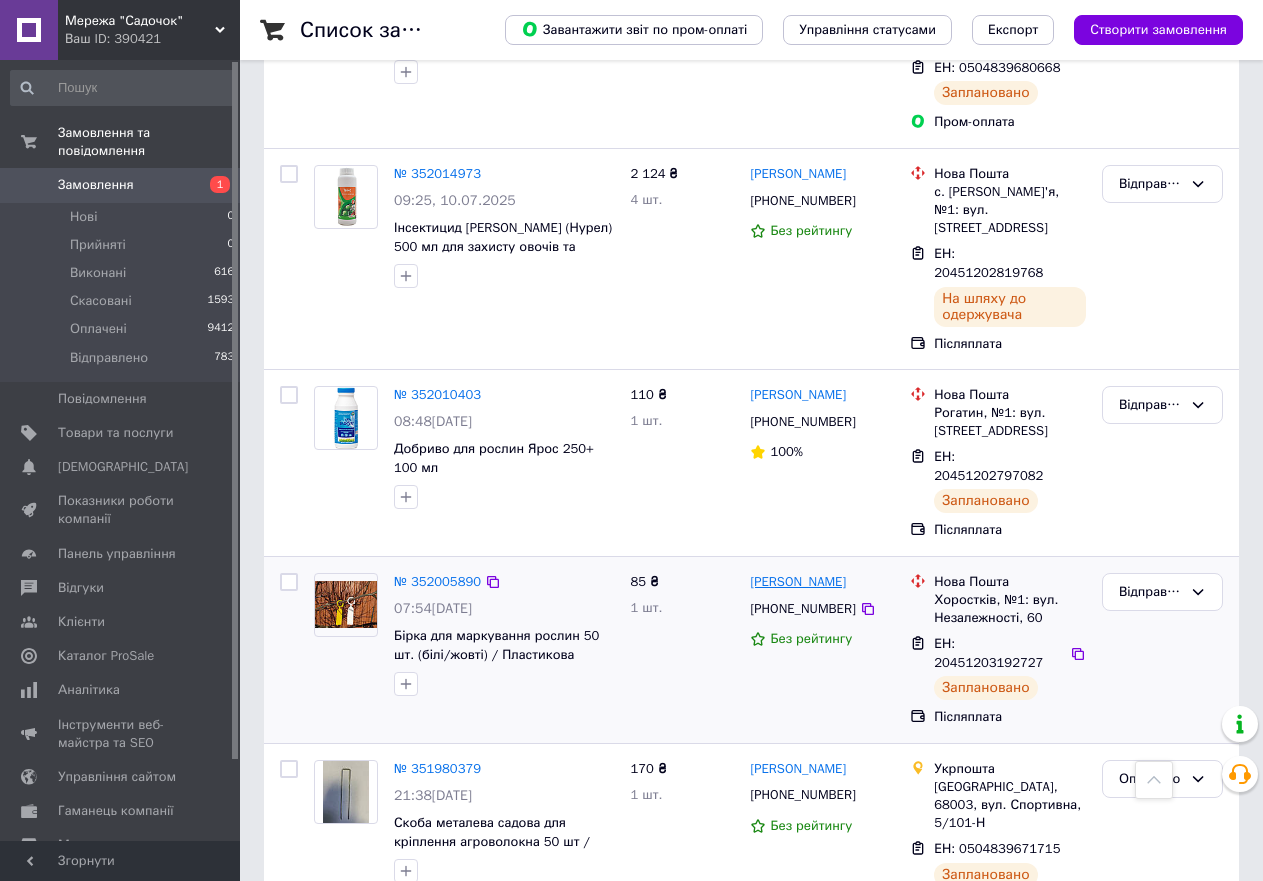 drag, startPoint x: 860, startPoint y: 396, endPoint x: 752, endPoint y: 396, distance: 108 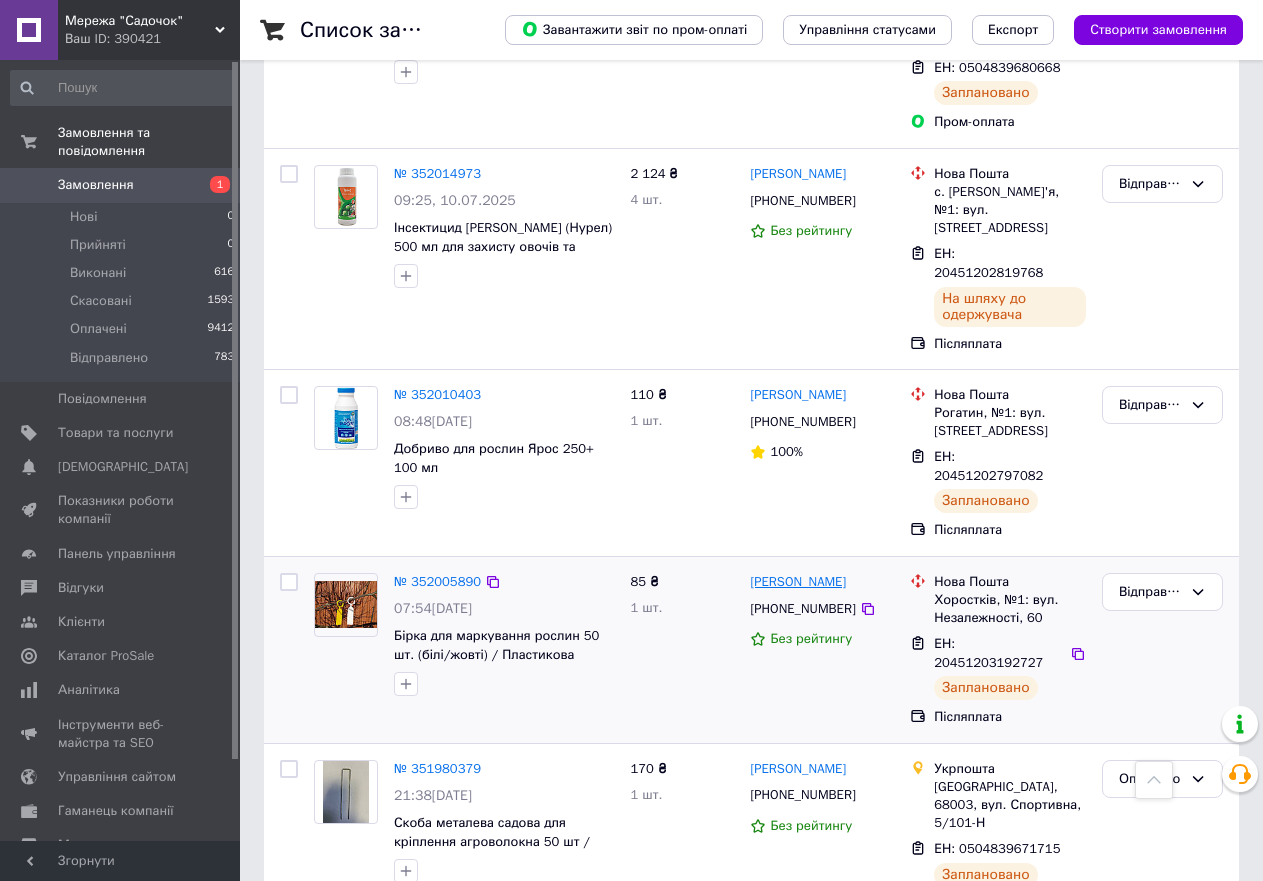 copy on "[PERSON_NAME]" 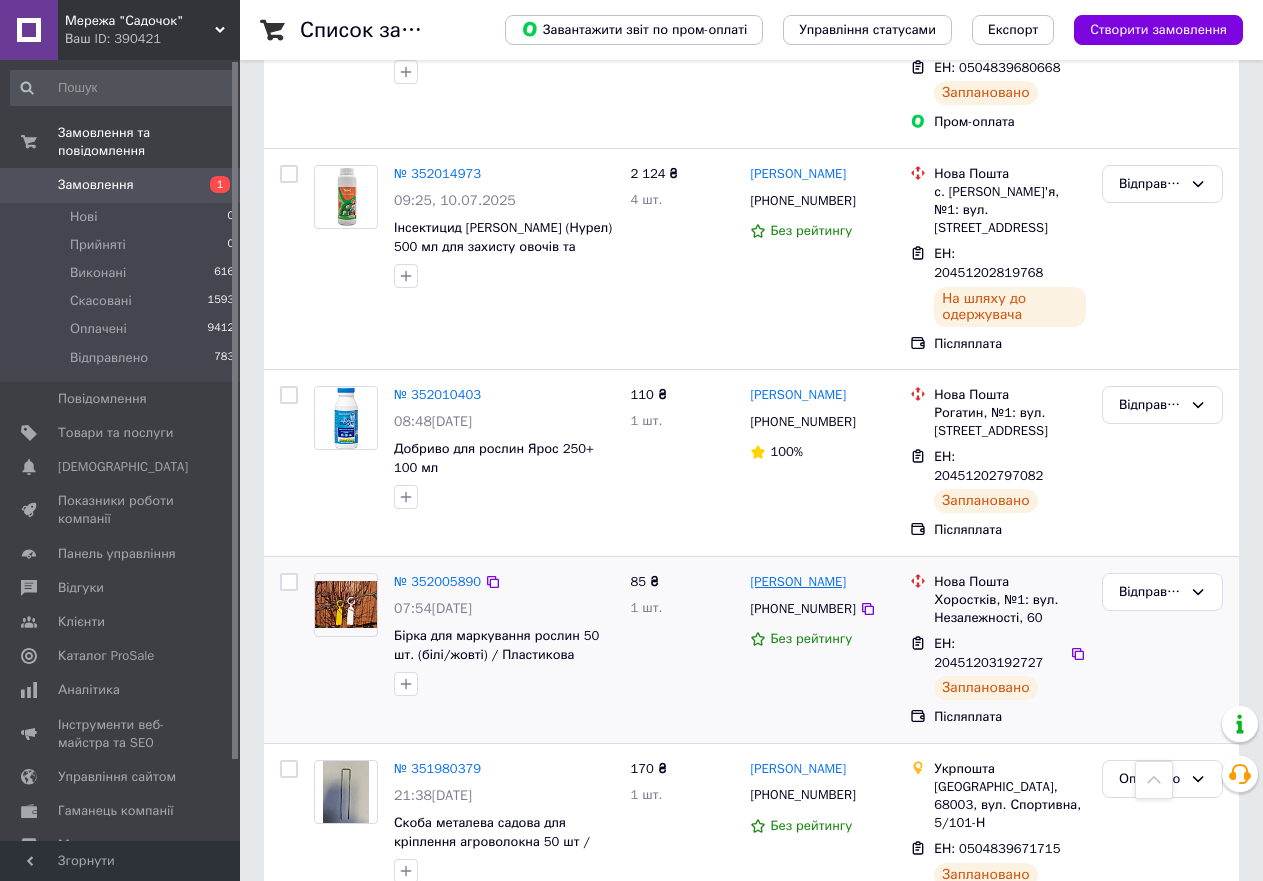 click on "[PERSON_NAME]" at bounding box center (798, 582) 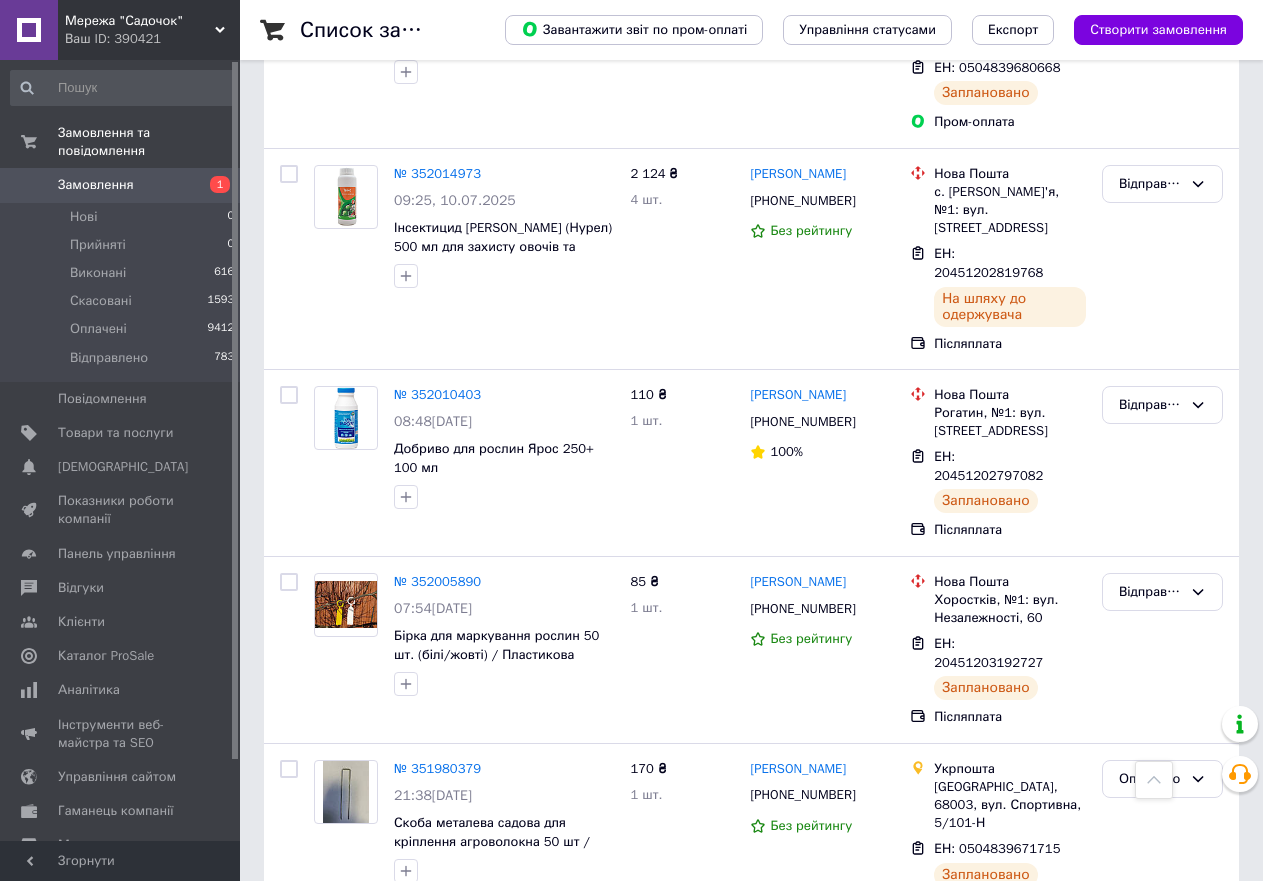 scroll, scrollTop: 0, scrollLeft: 0, axis: both 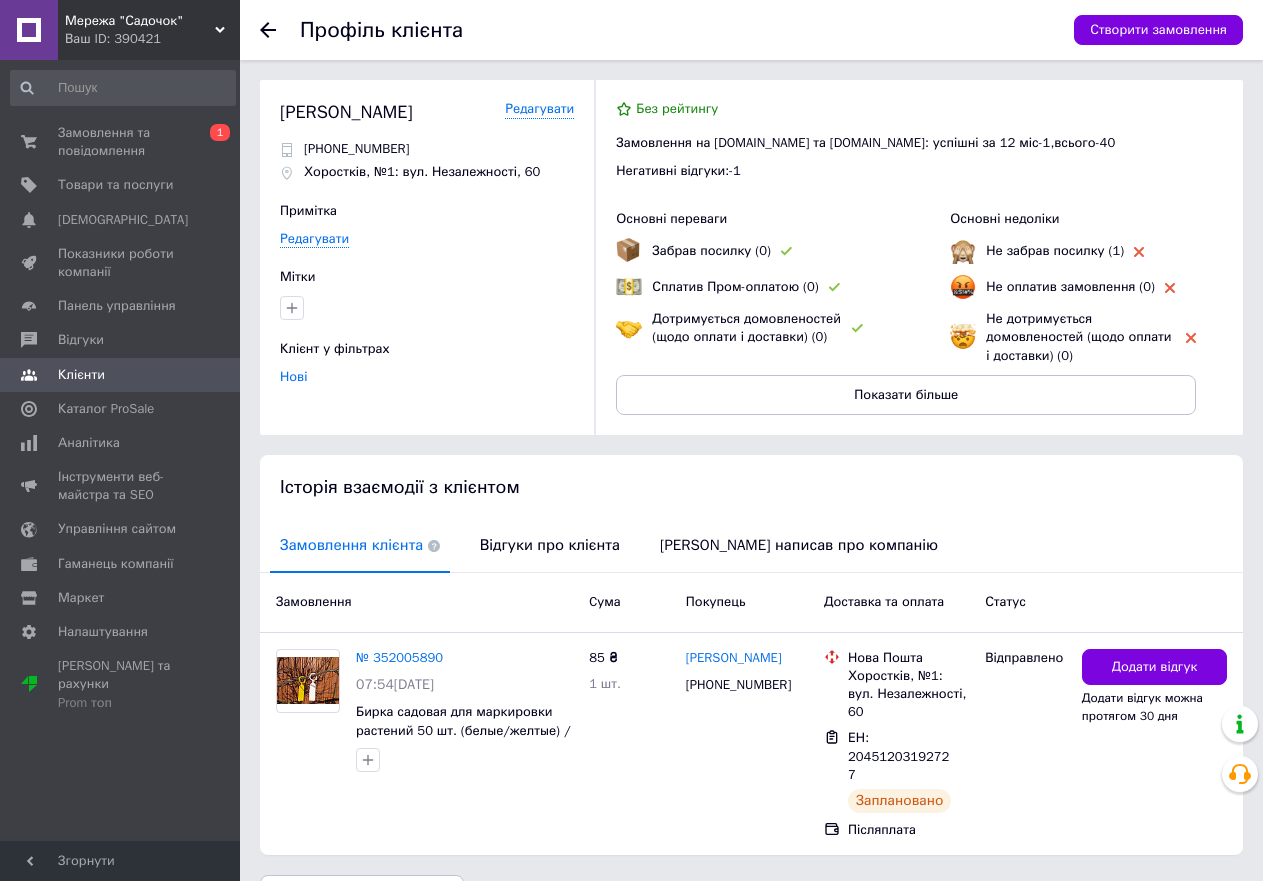 click at bounding box center [280, 30] 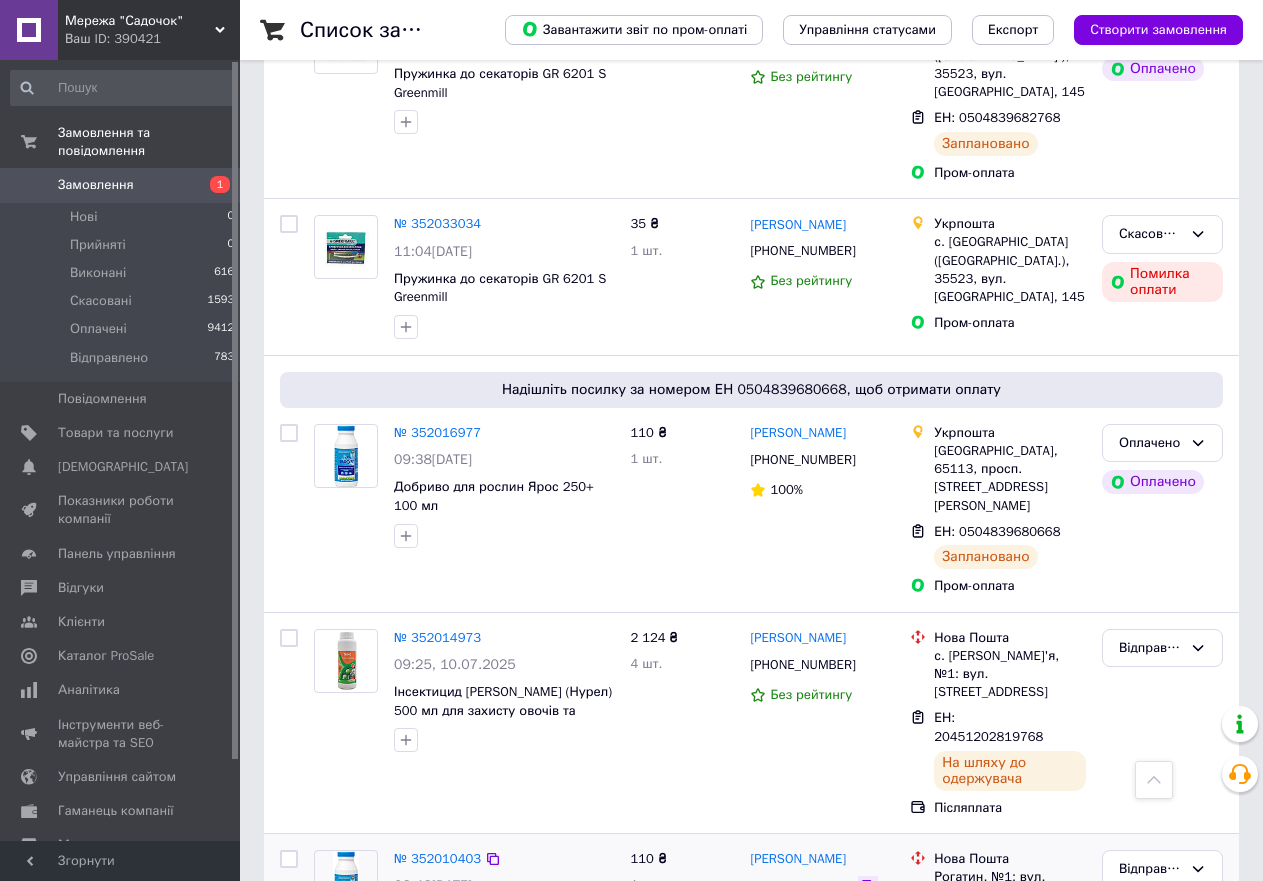 scroll, scrollTop: 1300, scrollLeft: 0, axis: vertical 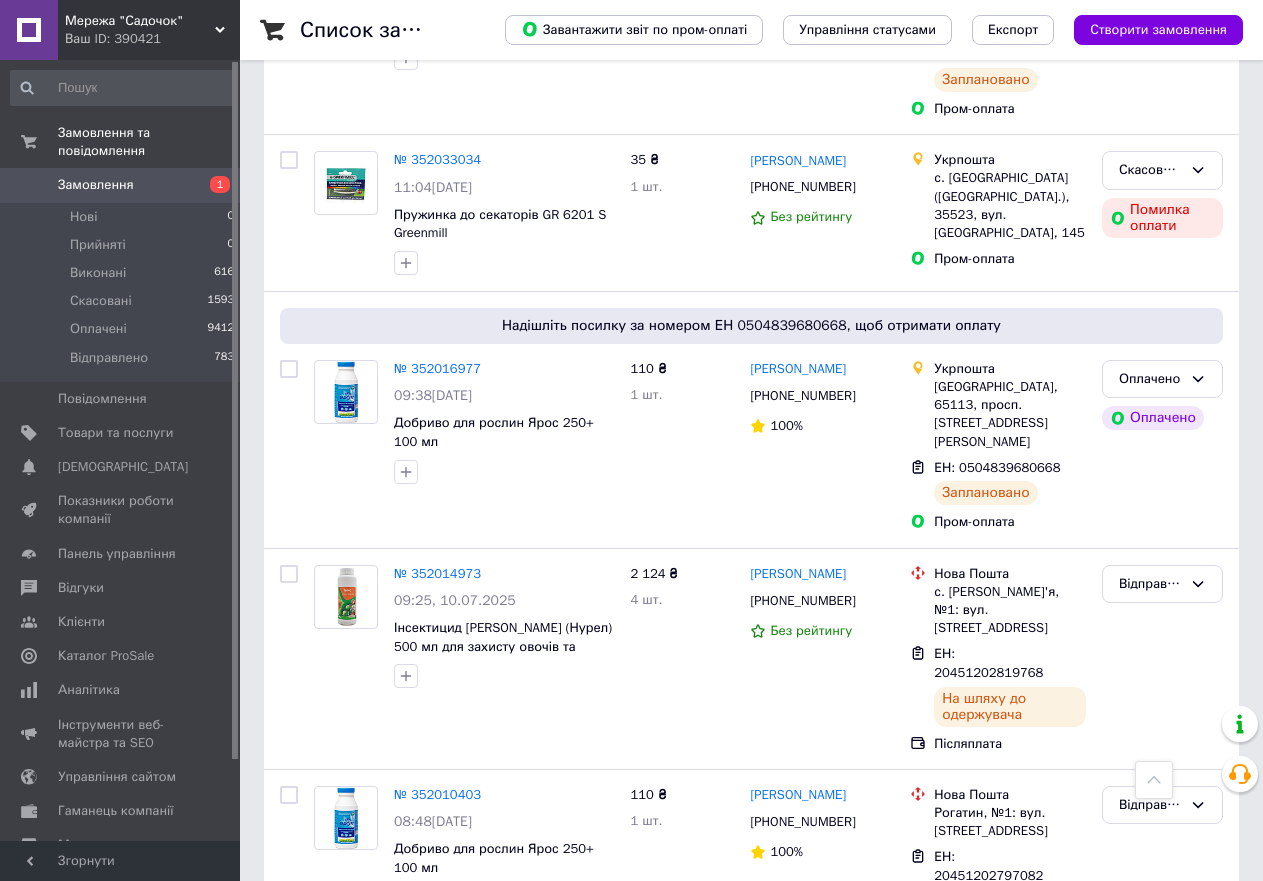 drag, startPoint x: 861, startPoint y: 795, endPoint x: 754, endPoint y: 801, distance: 107.16809 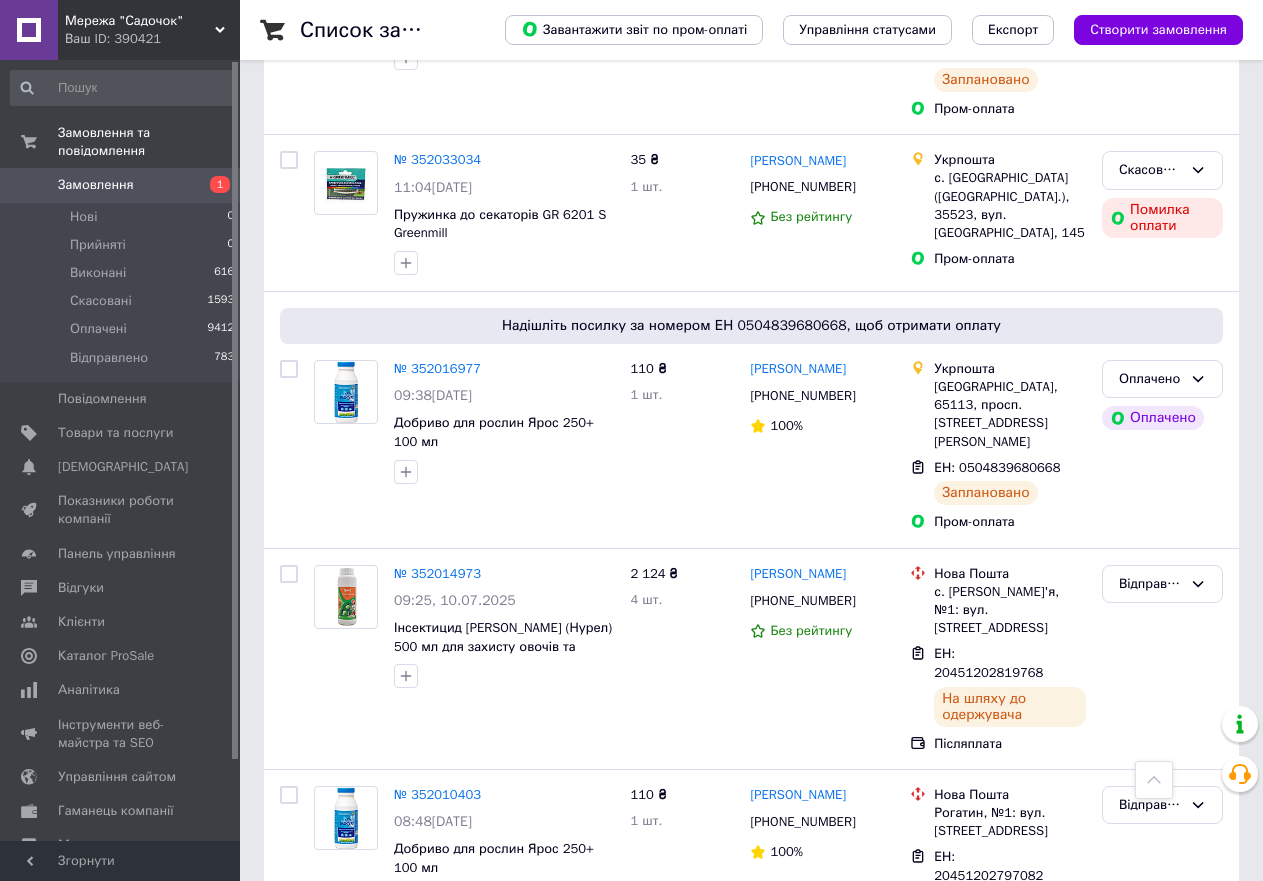 drag, startPoint x: 765, startPoint y: 783, endPoint x: 799, endPoint y: 793, distance: 35.44009 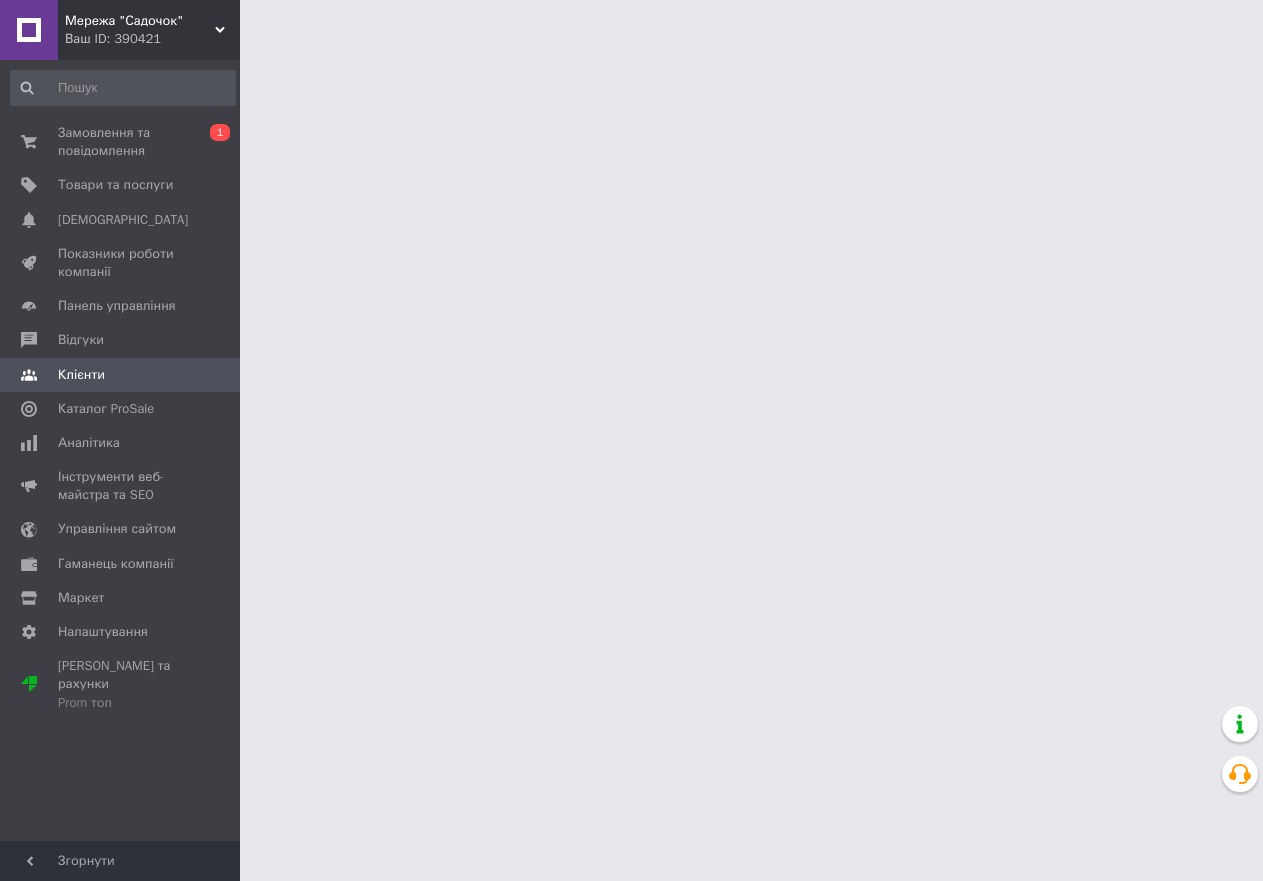 scroll, scrollTop: 0, scrollLeft: 0, axis: both 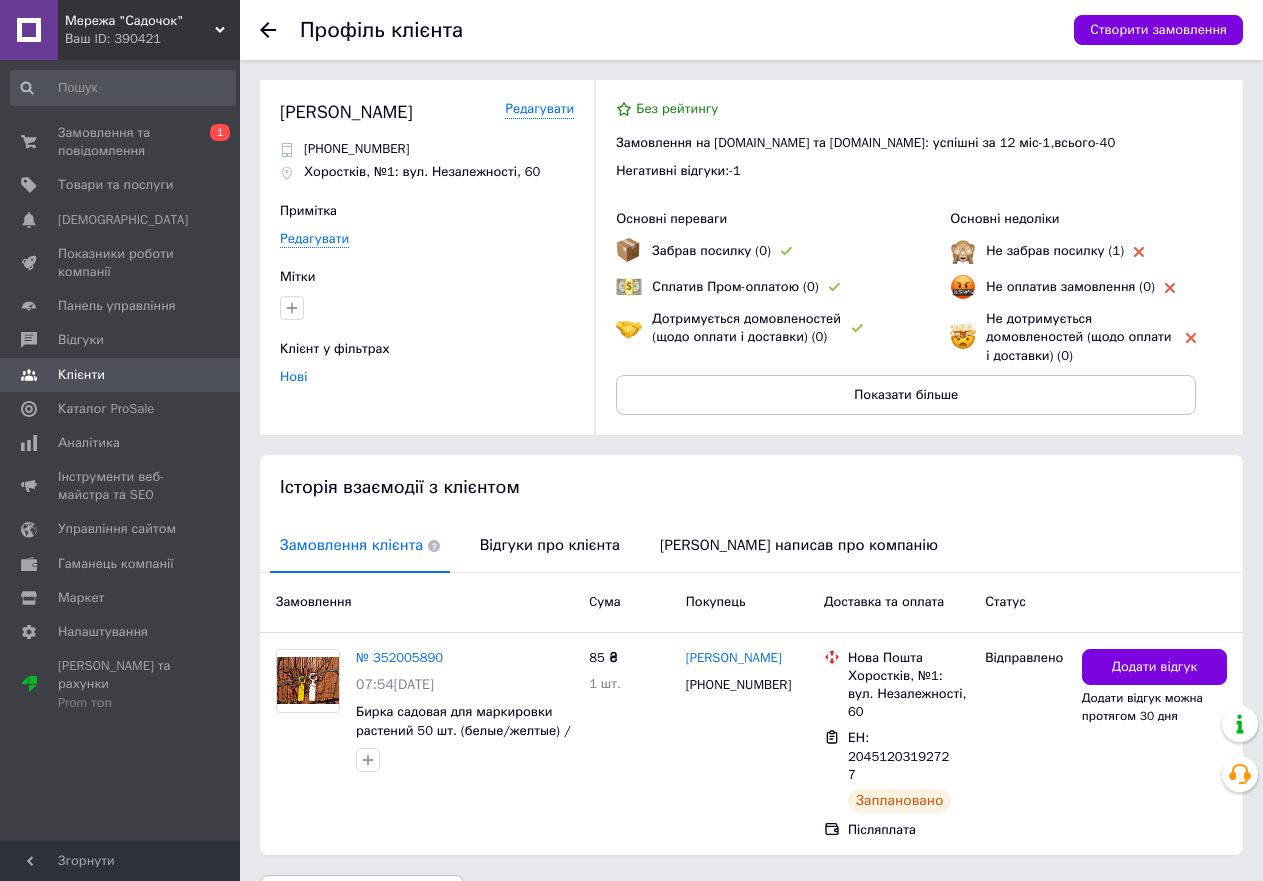 click 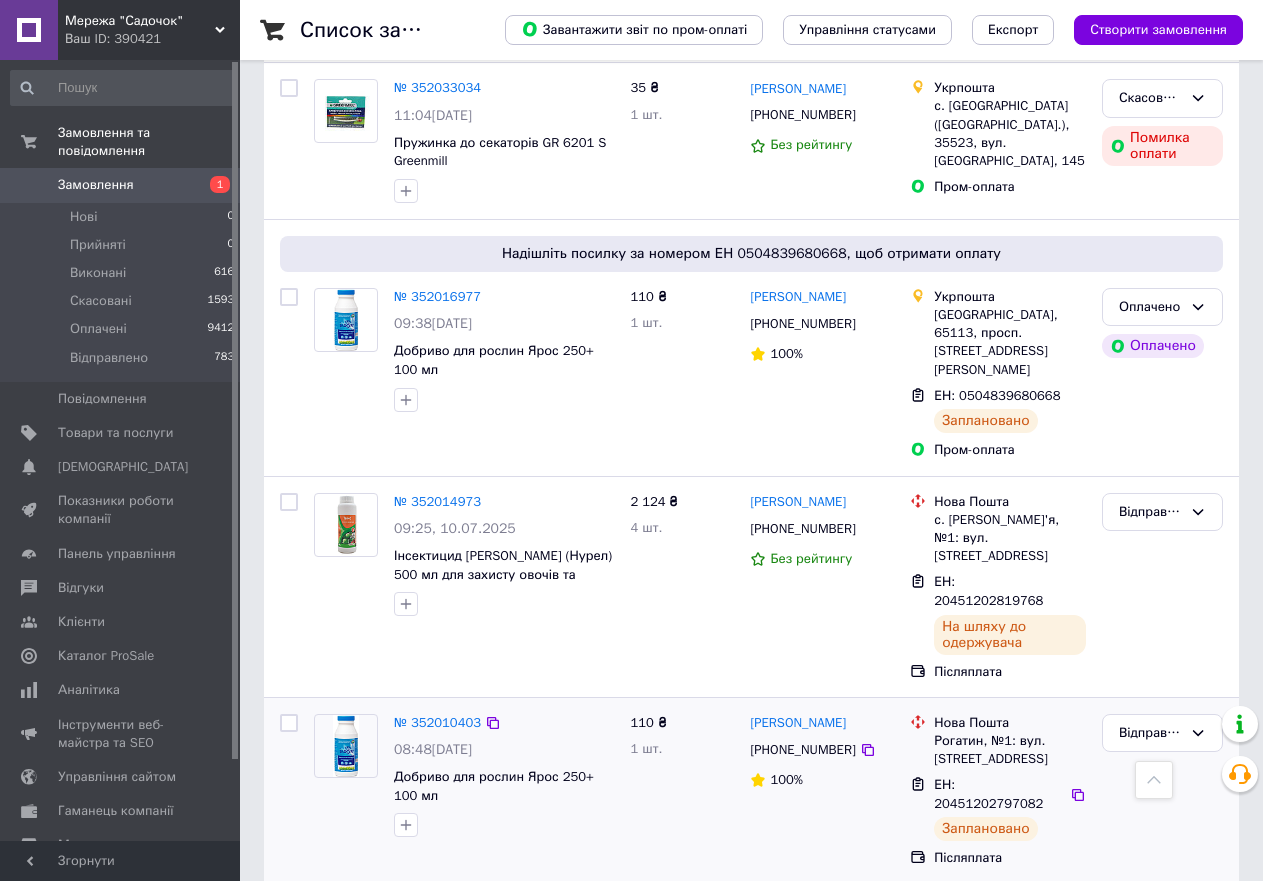 scroll, scrollTop: 1400, scrollLeft: 0, axis: vertical 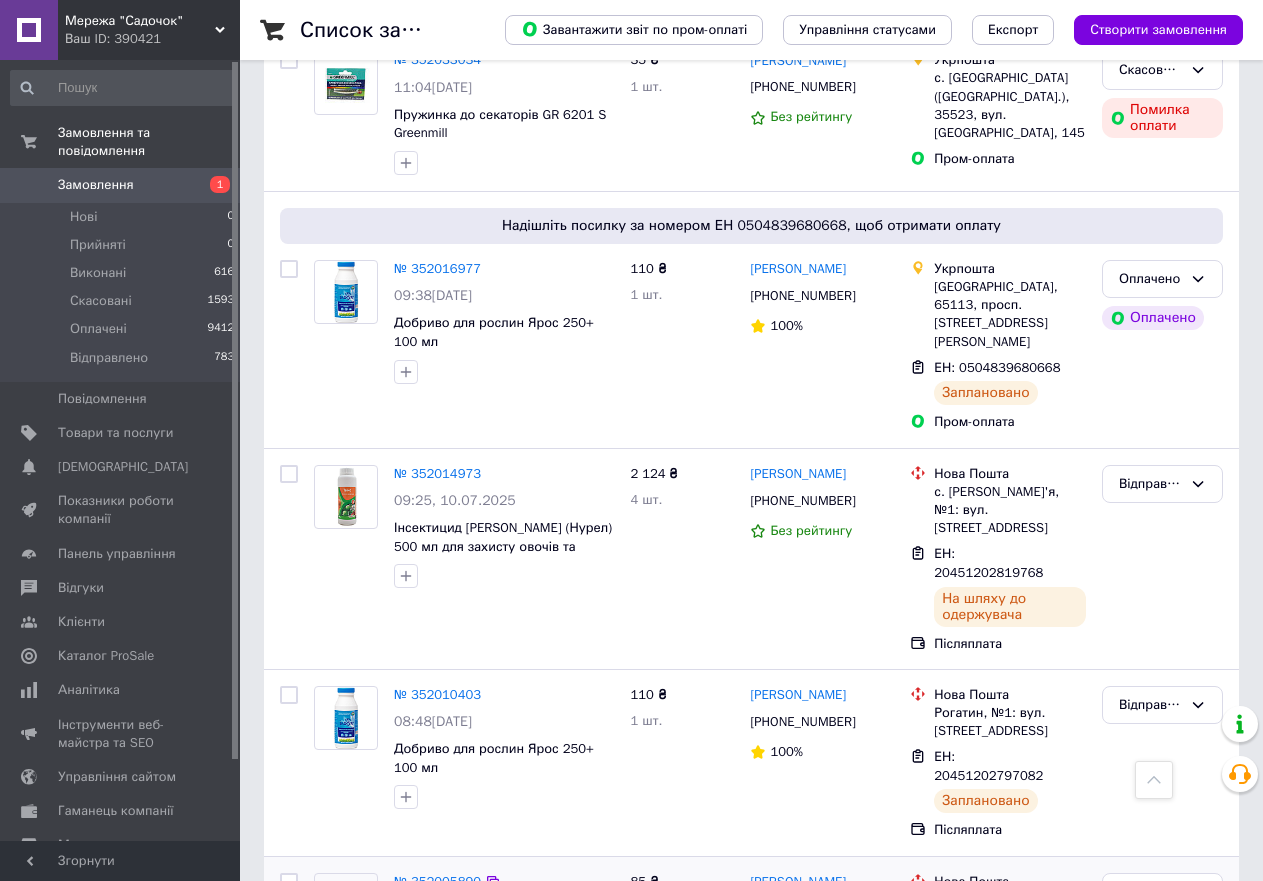drag, startPoint x: 858, startPoint y: 687, endPoint x: 748, endPoint y: 702, distance: 111.01801 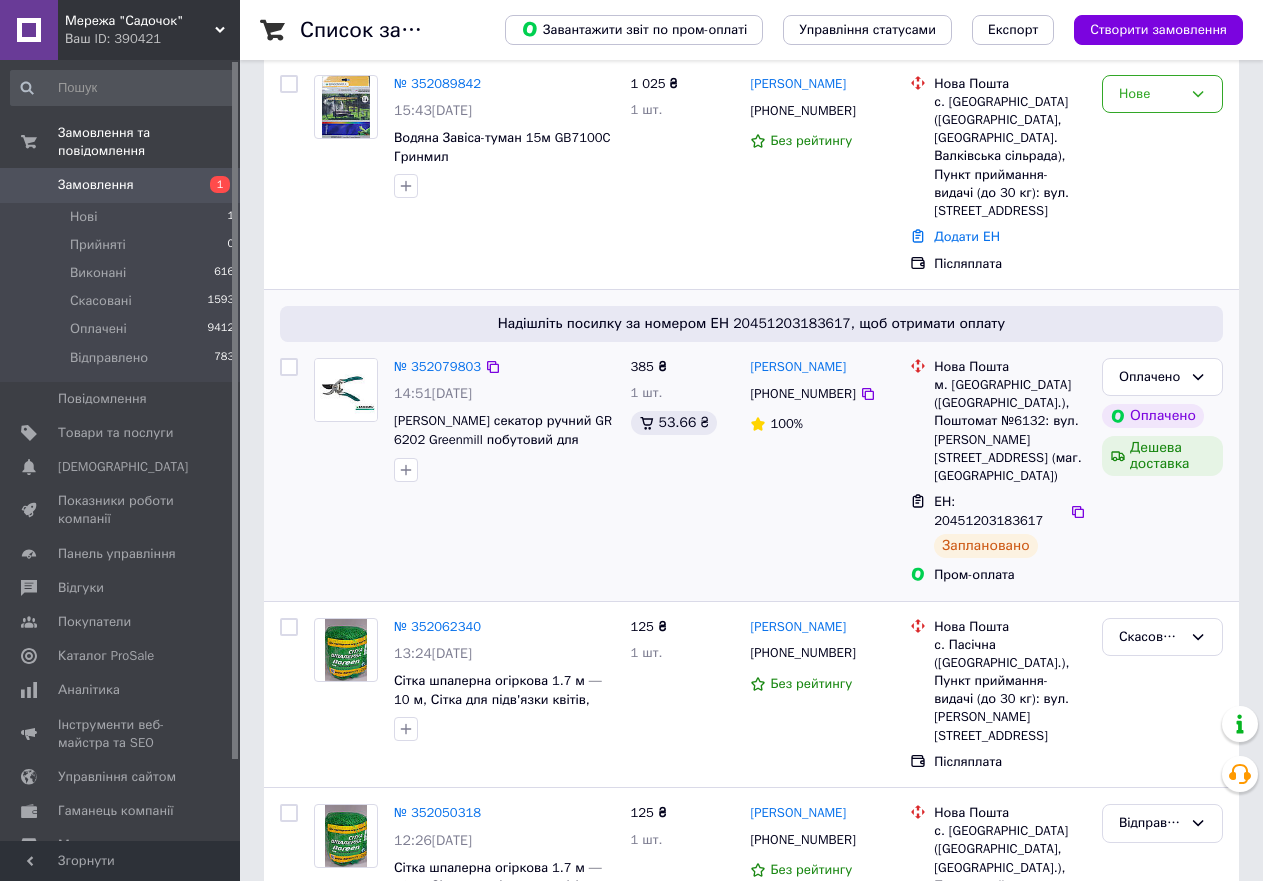 scroll, scrollTop: 100, scrollLeft: 0, axis: vertical 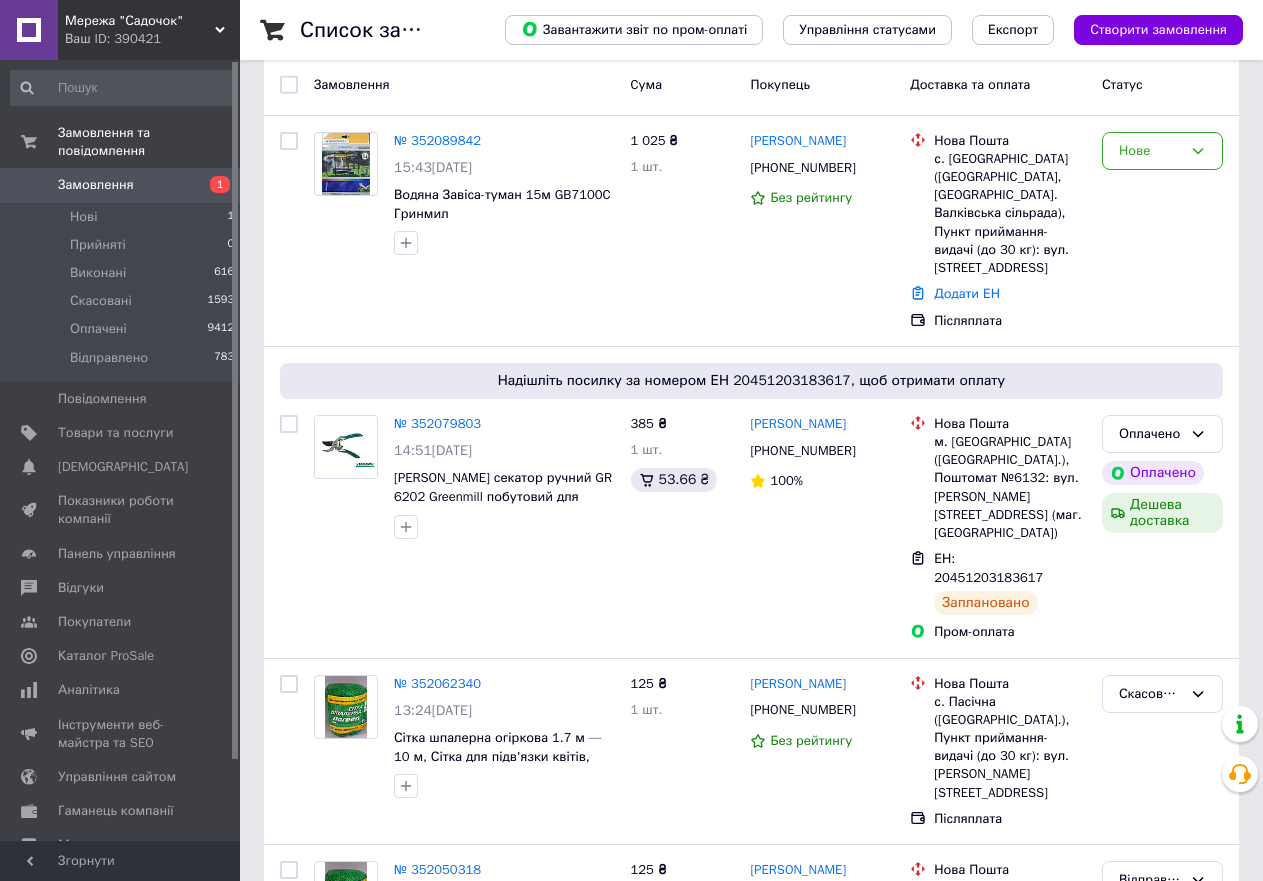 click on "№ 352089842" at bounding box center [437, 140] 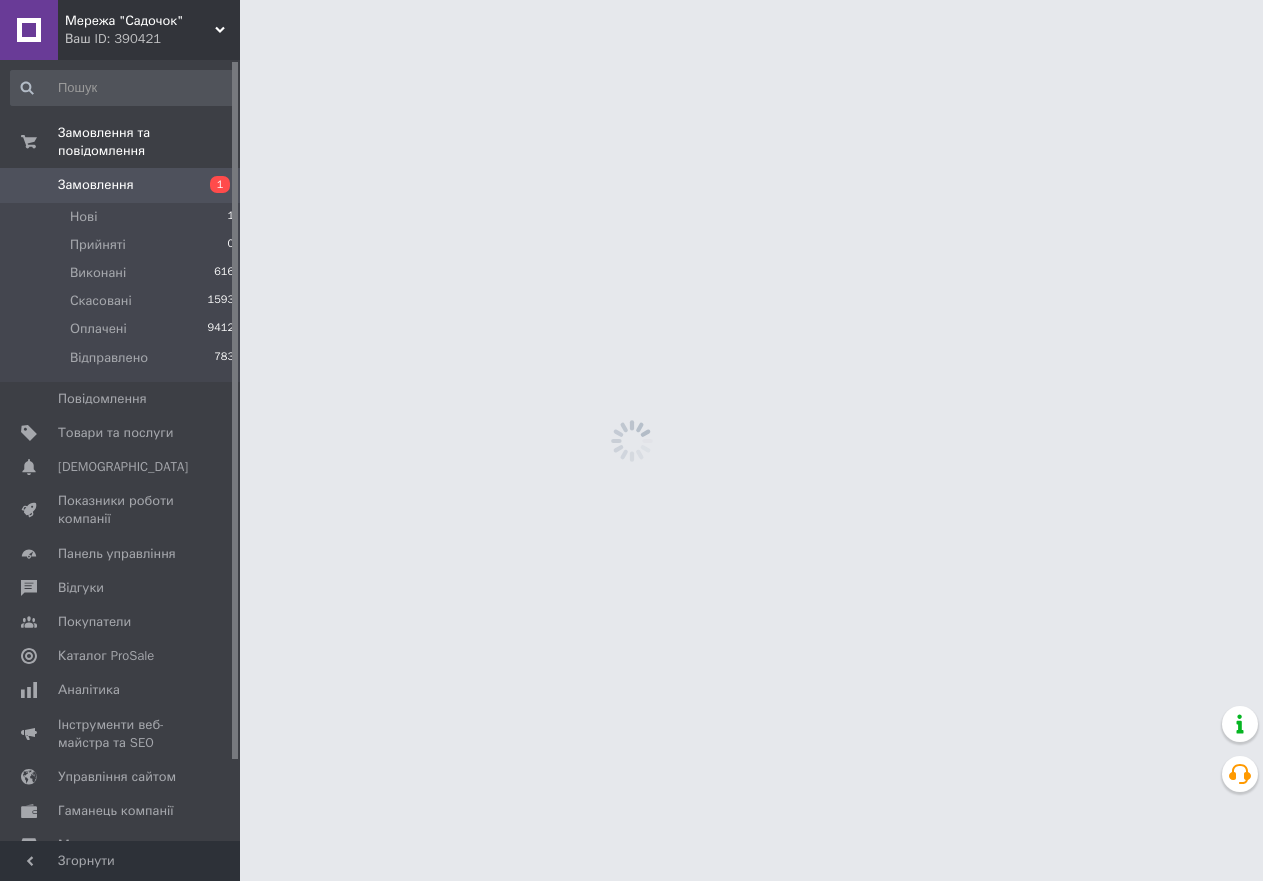 scroll, scrollTop: 0, scrollLeft: 0, axis: both 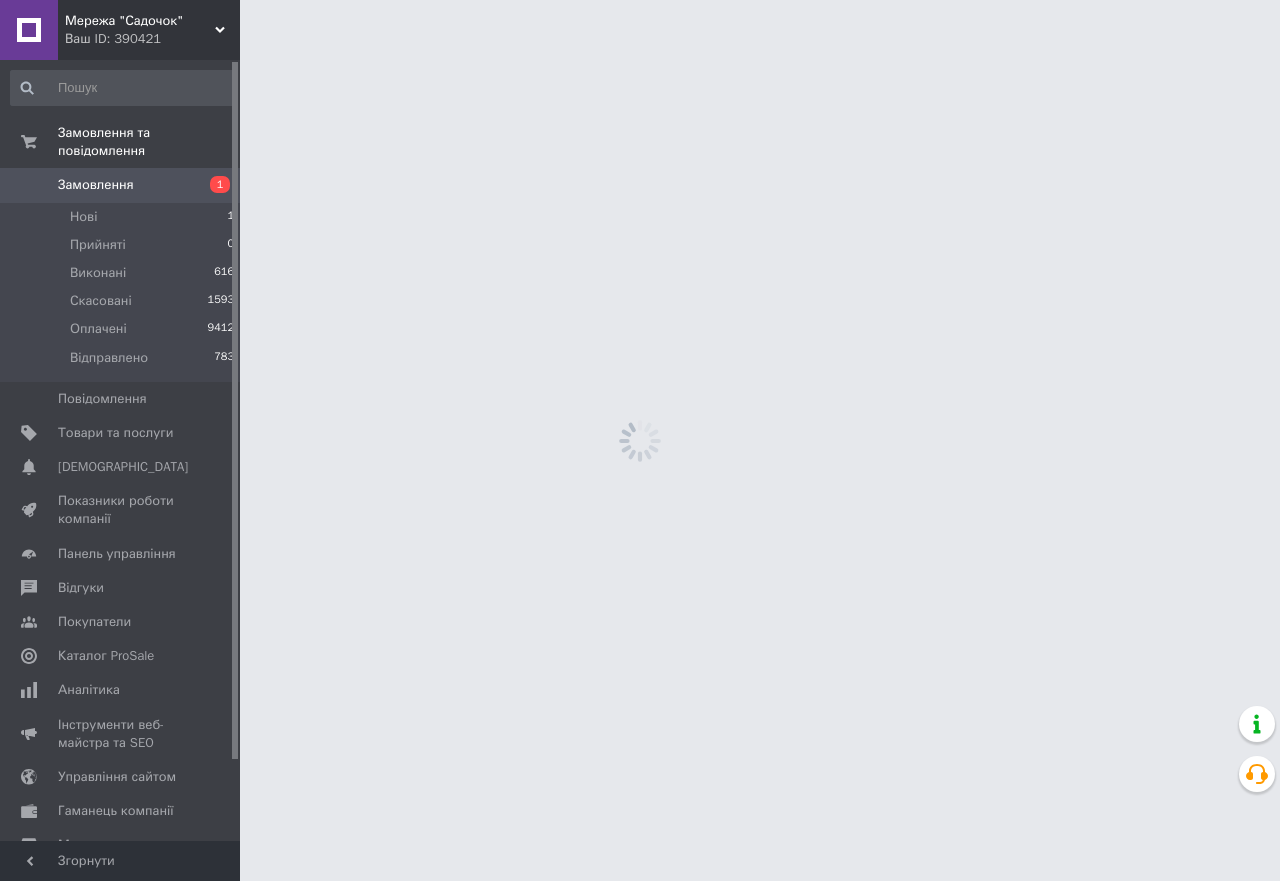 click on "Мережа "Садочок" Ваш ID: 390421 Сайт Мережа "Садочок" Кабінет покупця Перевірити стан системи Сторінка на порталі Довідка Вийти Замовлення та повідомлення Замовлення 1 Нові 1 Прийняті 0 Виконані 616 Скасовані 1593 Оплачені 9412 Відправлено 783 Повідомлення 0 Товари та послуги Сповіщення 0 0 Показники роботи компанії Панель управління Відгуки Покупатели Каталог ProSale Аналітика Інструменти веб-майстра та SEO Управління сайтом Гаманець компанії [PERSON_NAME] Тарифи та рахунки Prom топ Згорнути" at bounding box center (640, 0) 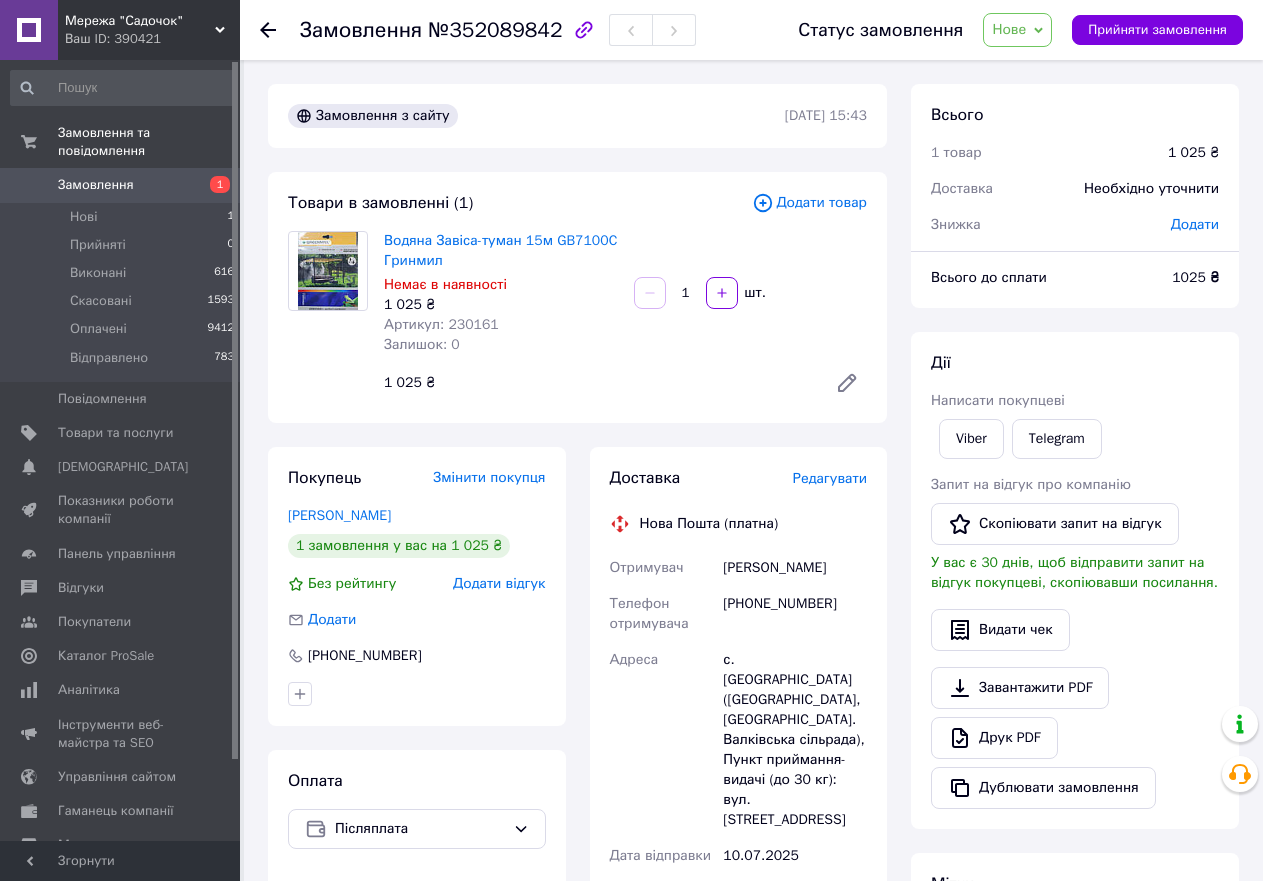 click at bounding box center (280, 30) 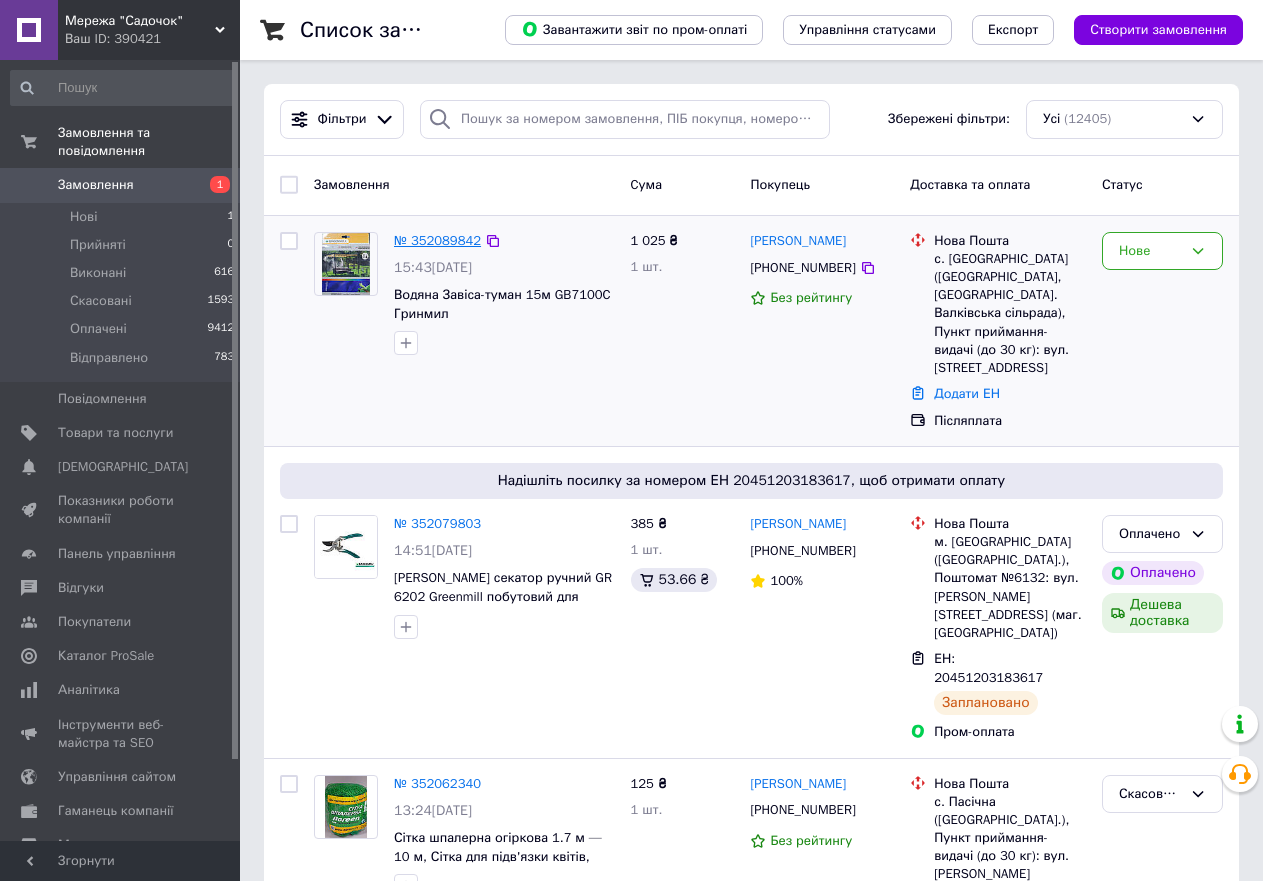 click on "№ 352089842" at bounding box center [437, 240] 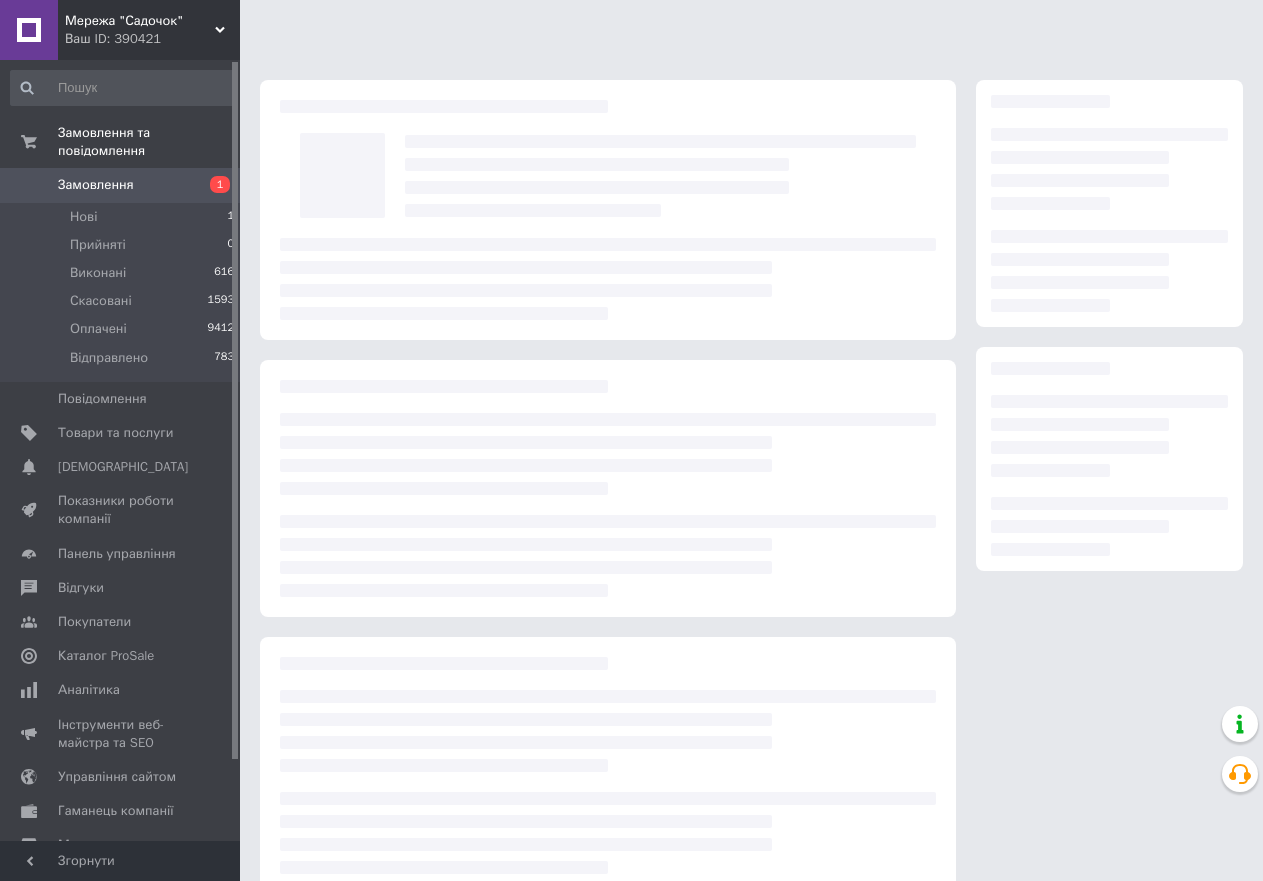 click at bounding box center (608, 279) 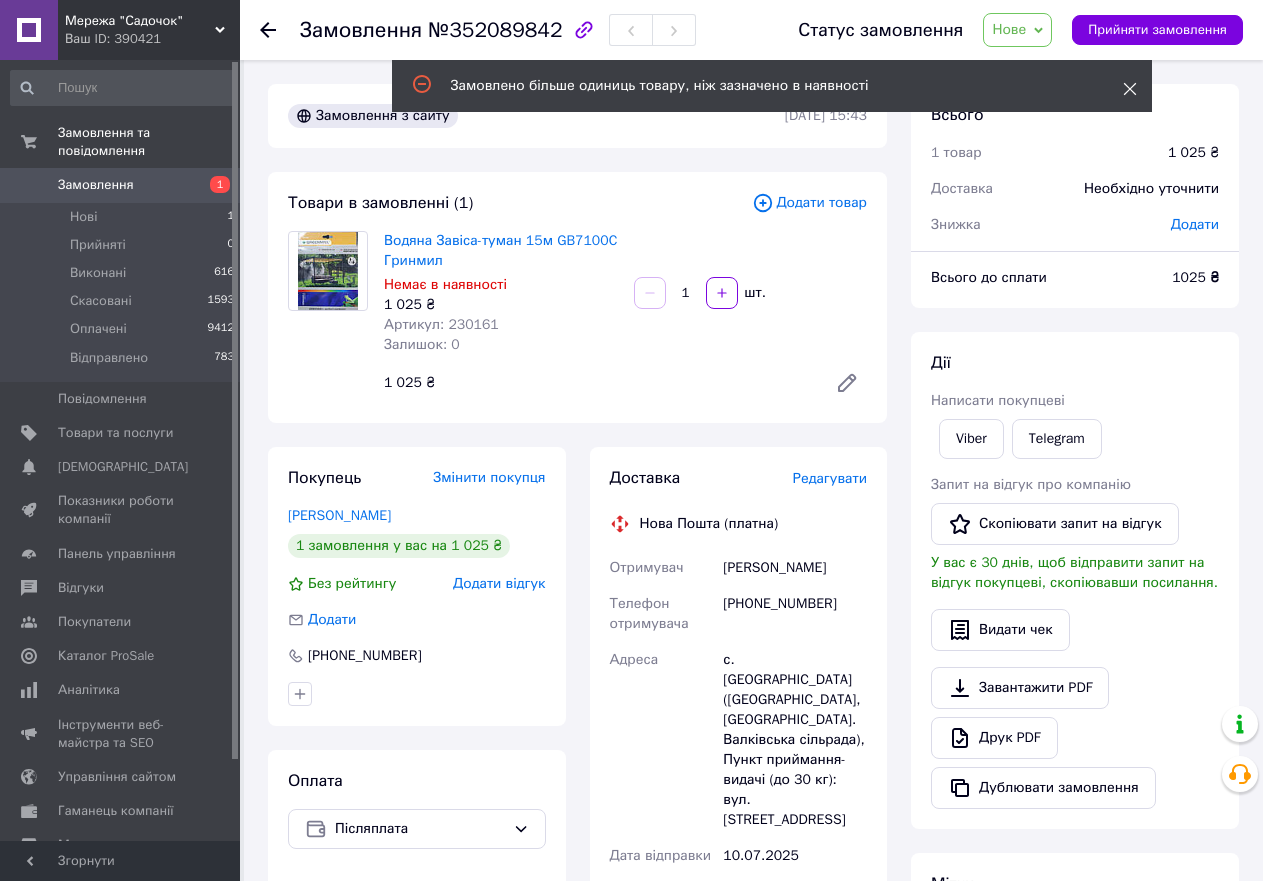 click 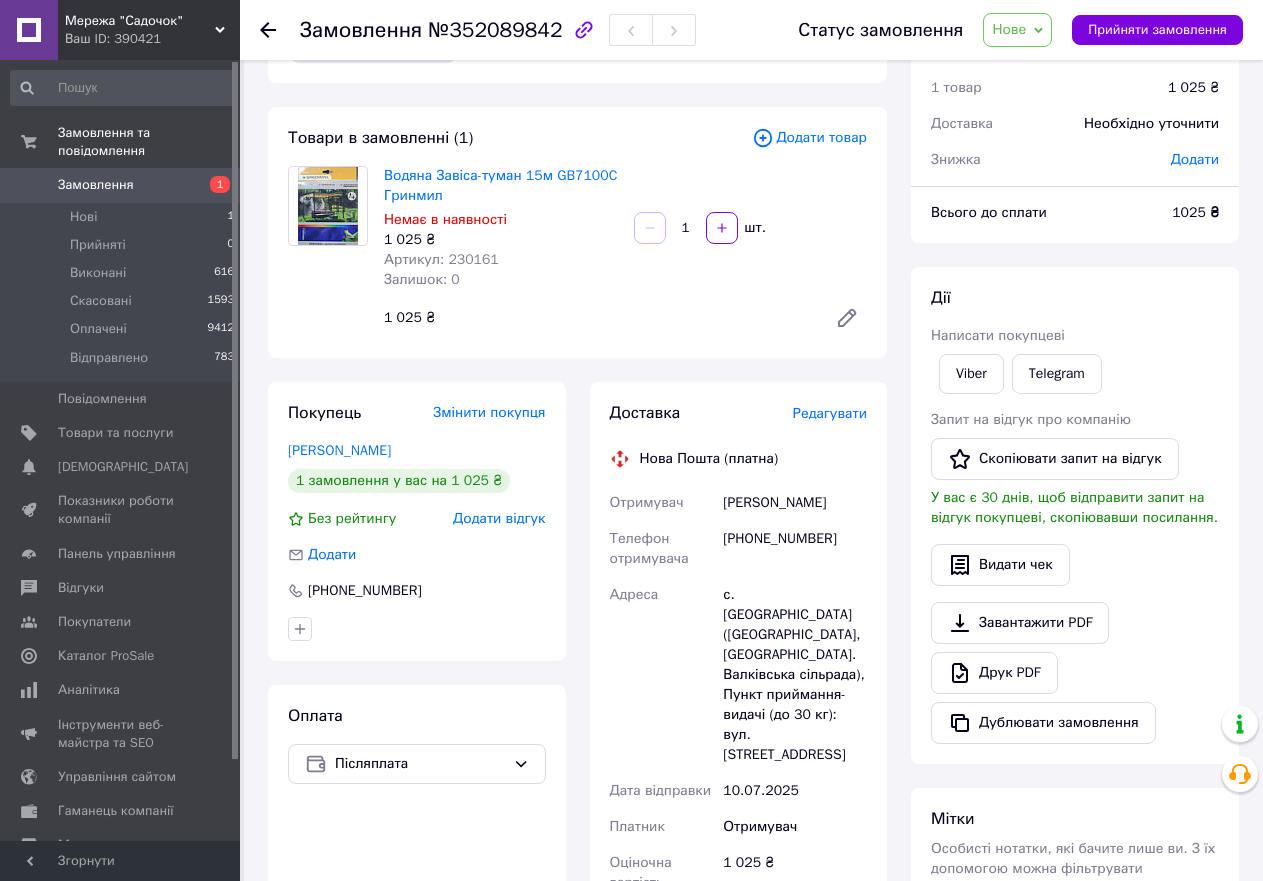 scroll, scrollTop: 100, scrollLeft: 0, axis: vertical 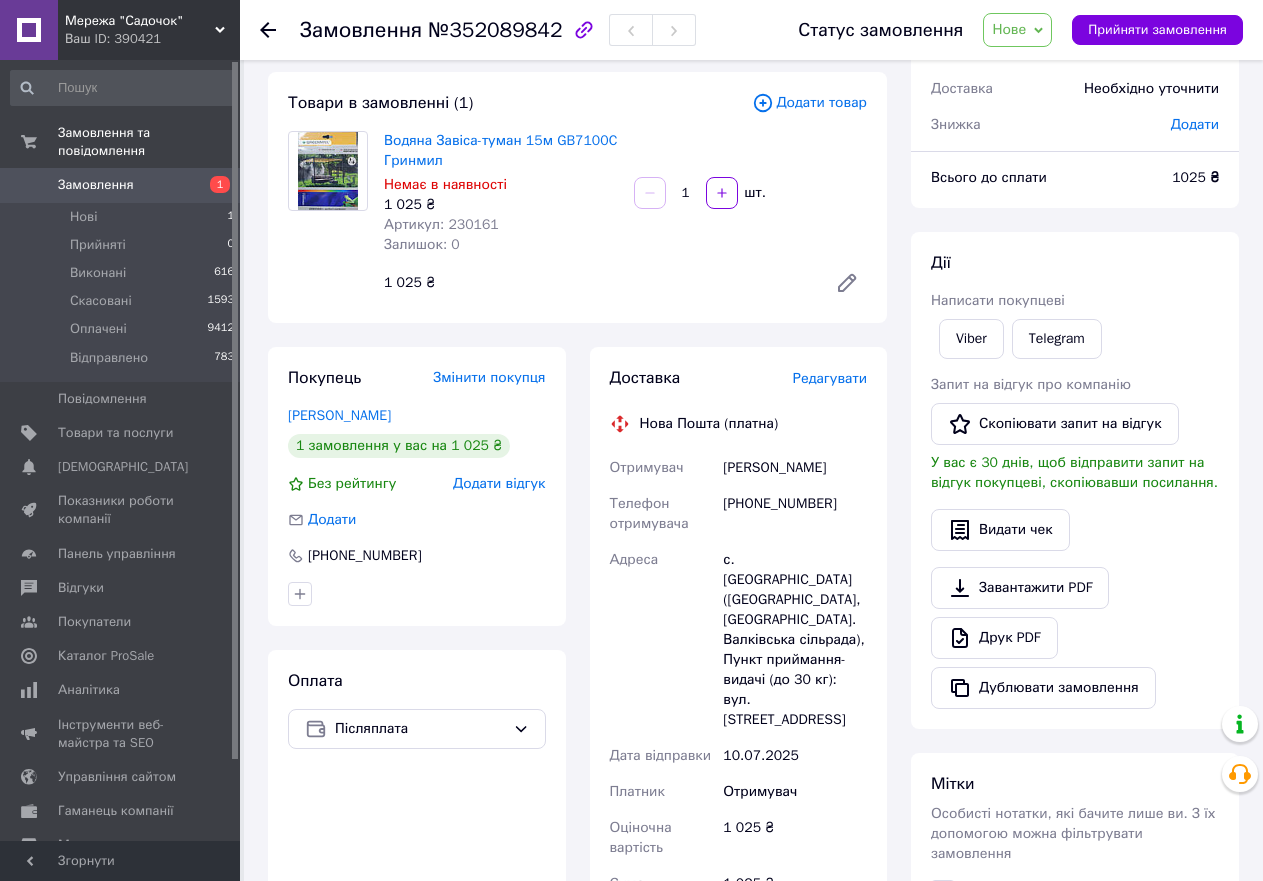 click 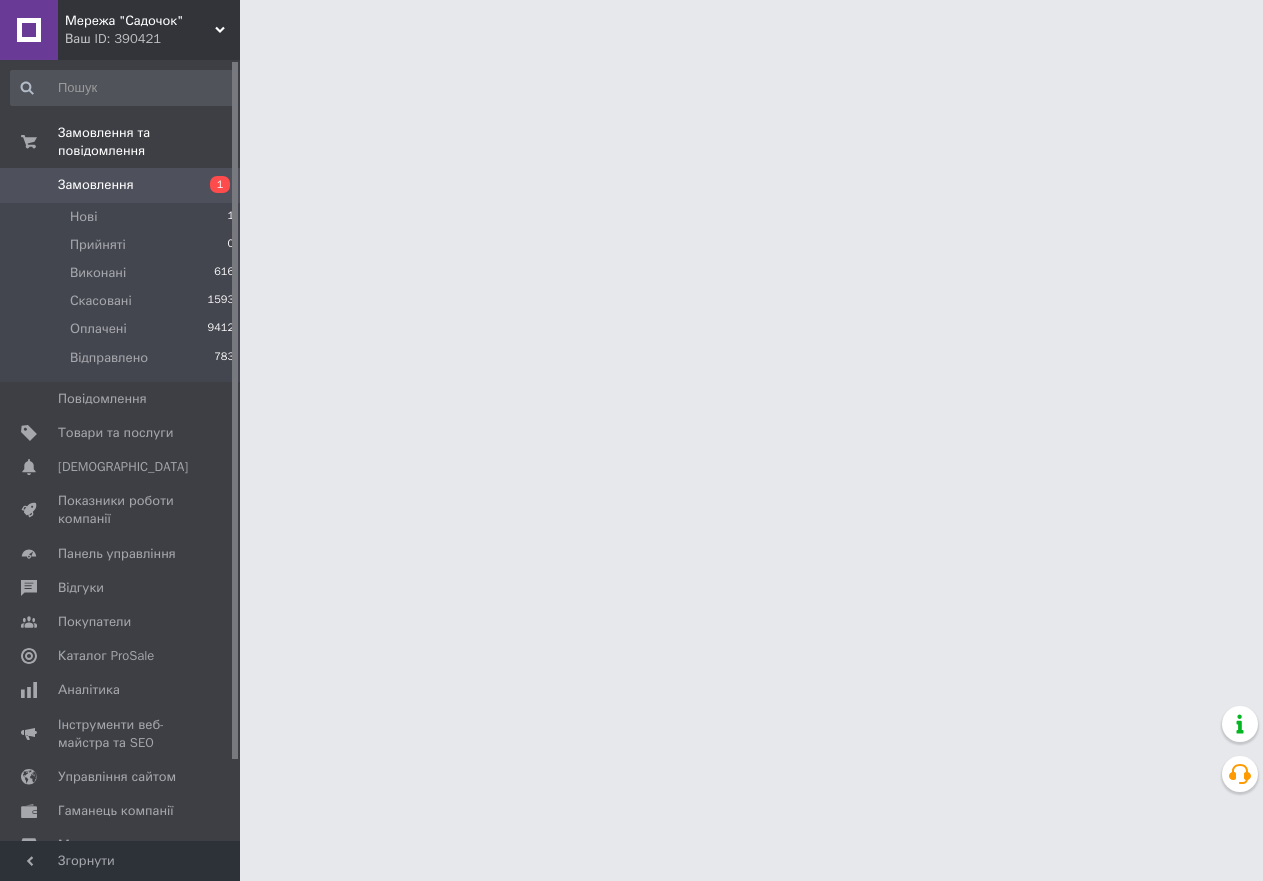 scroll, scrollTop: 0, scrollLeft: 0, axis: both 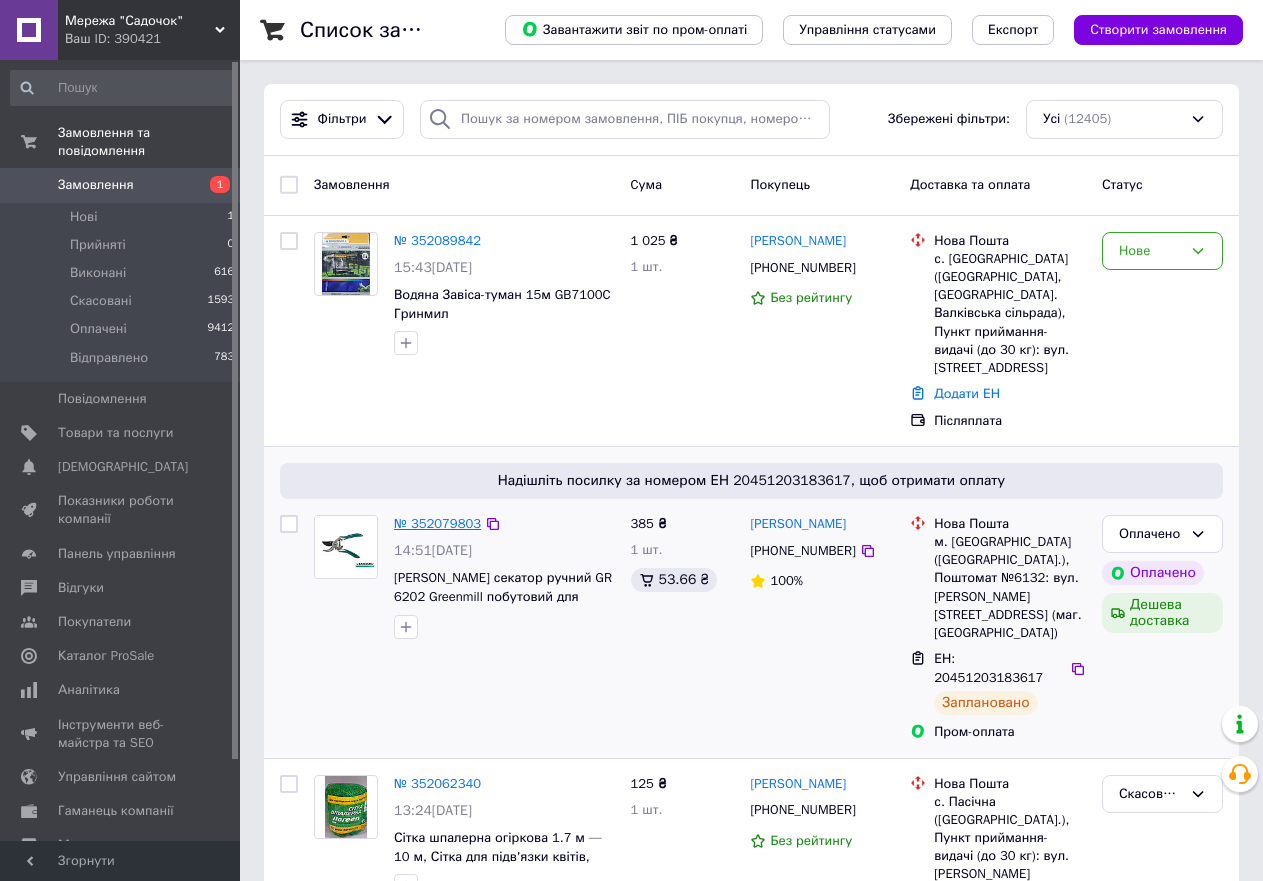 click on "№ 352079803" at bounding box center (437, 523) 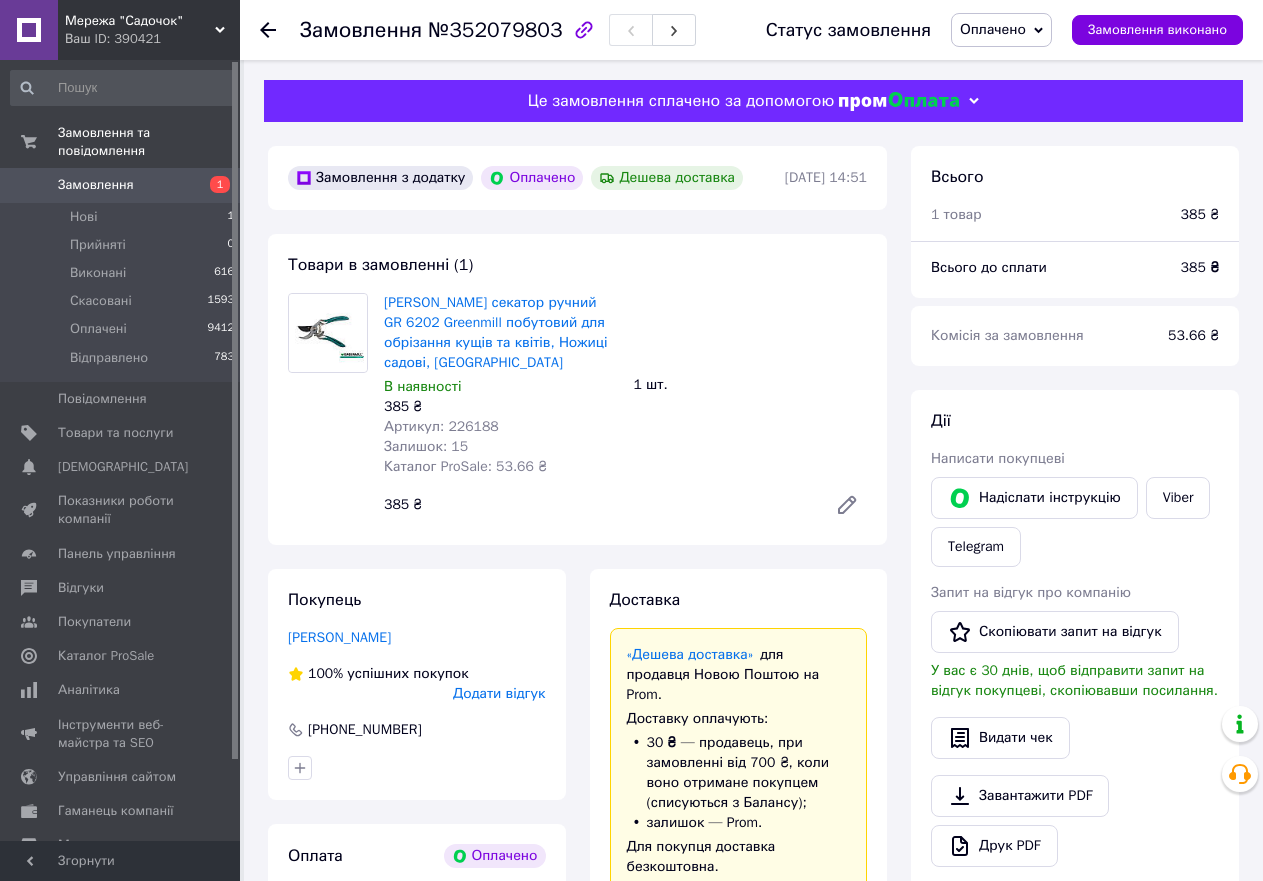 scroll, scrollTop: 40, scrollLeft: 0, axis: vertical 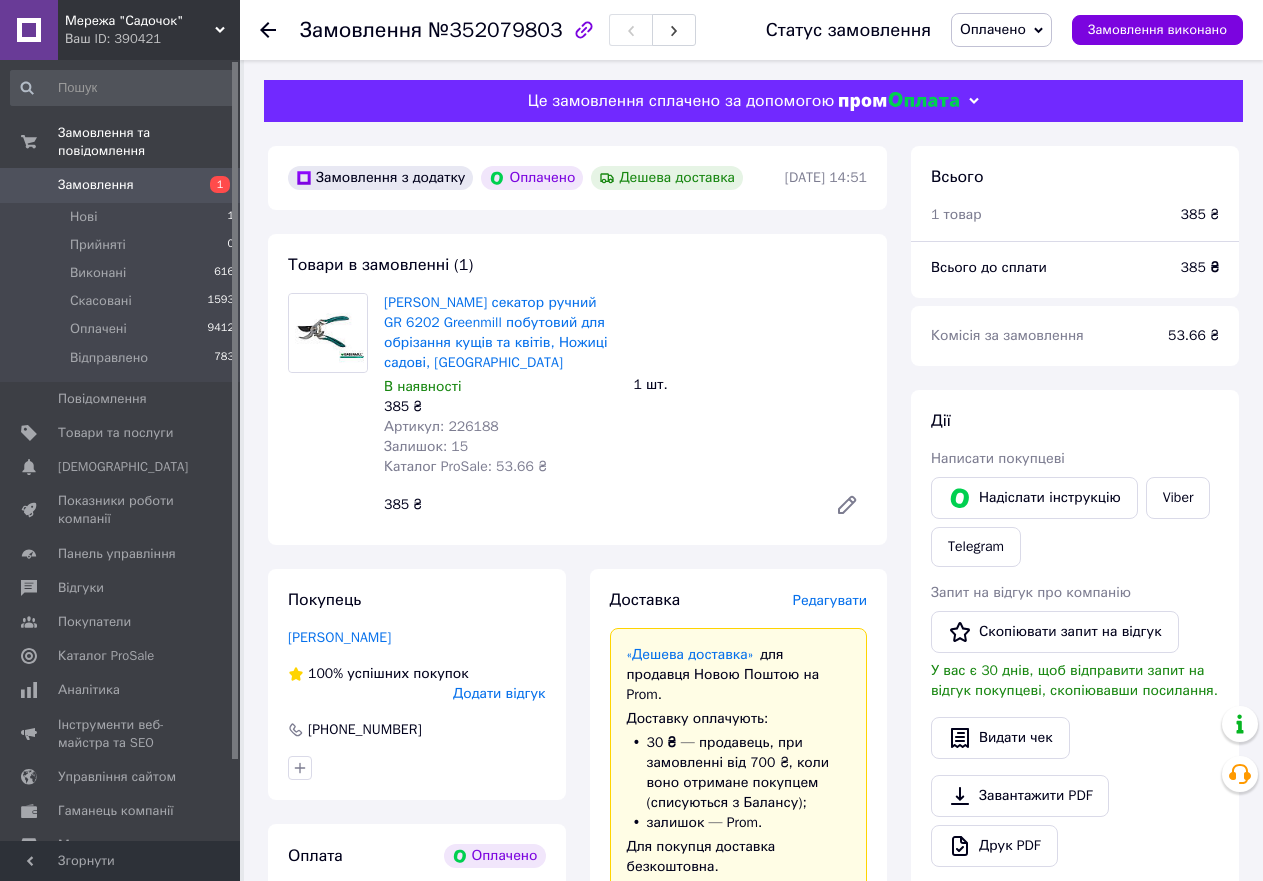 click 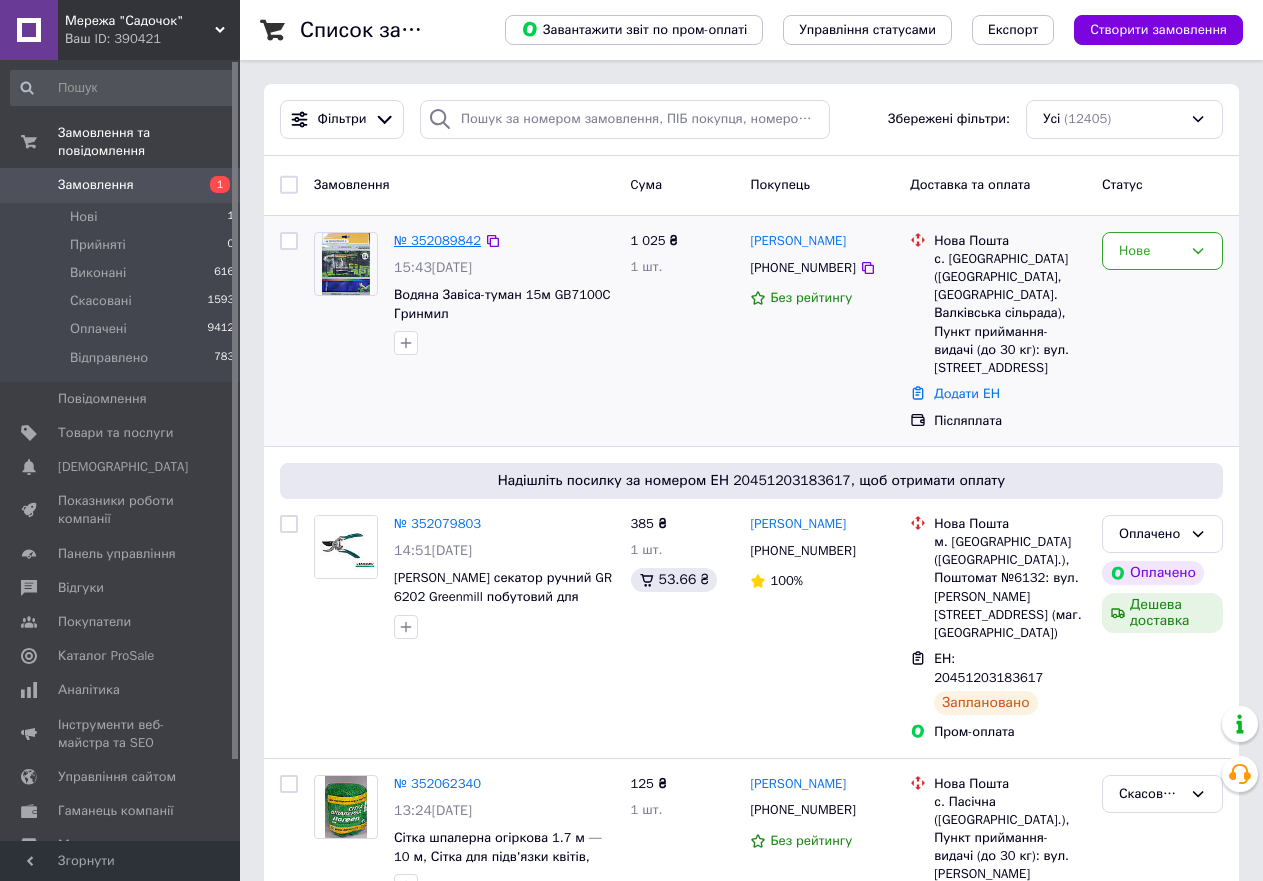 click on "№ 352089842" at bounding box center [437, 240] 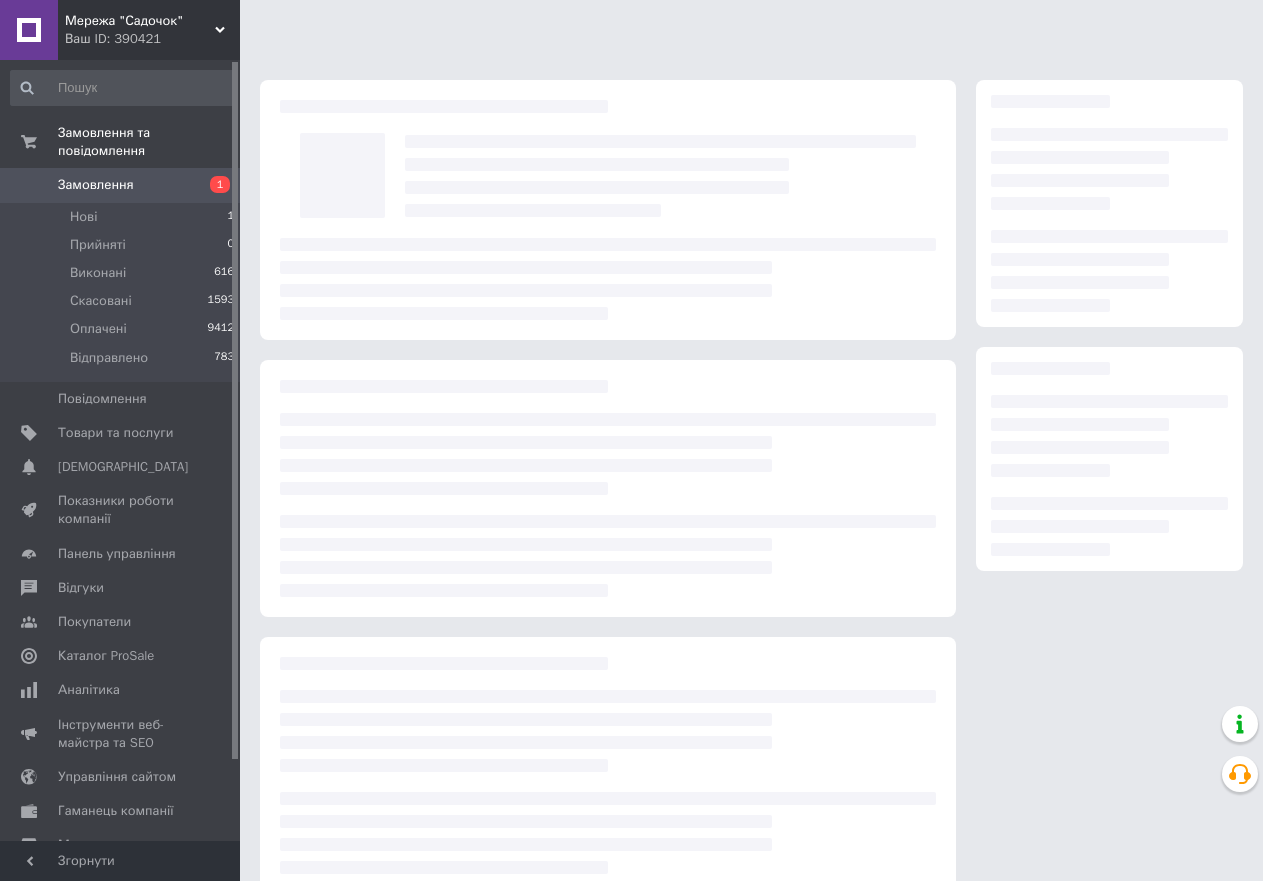 click at bounding box center (608, 279) 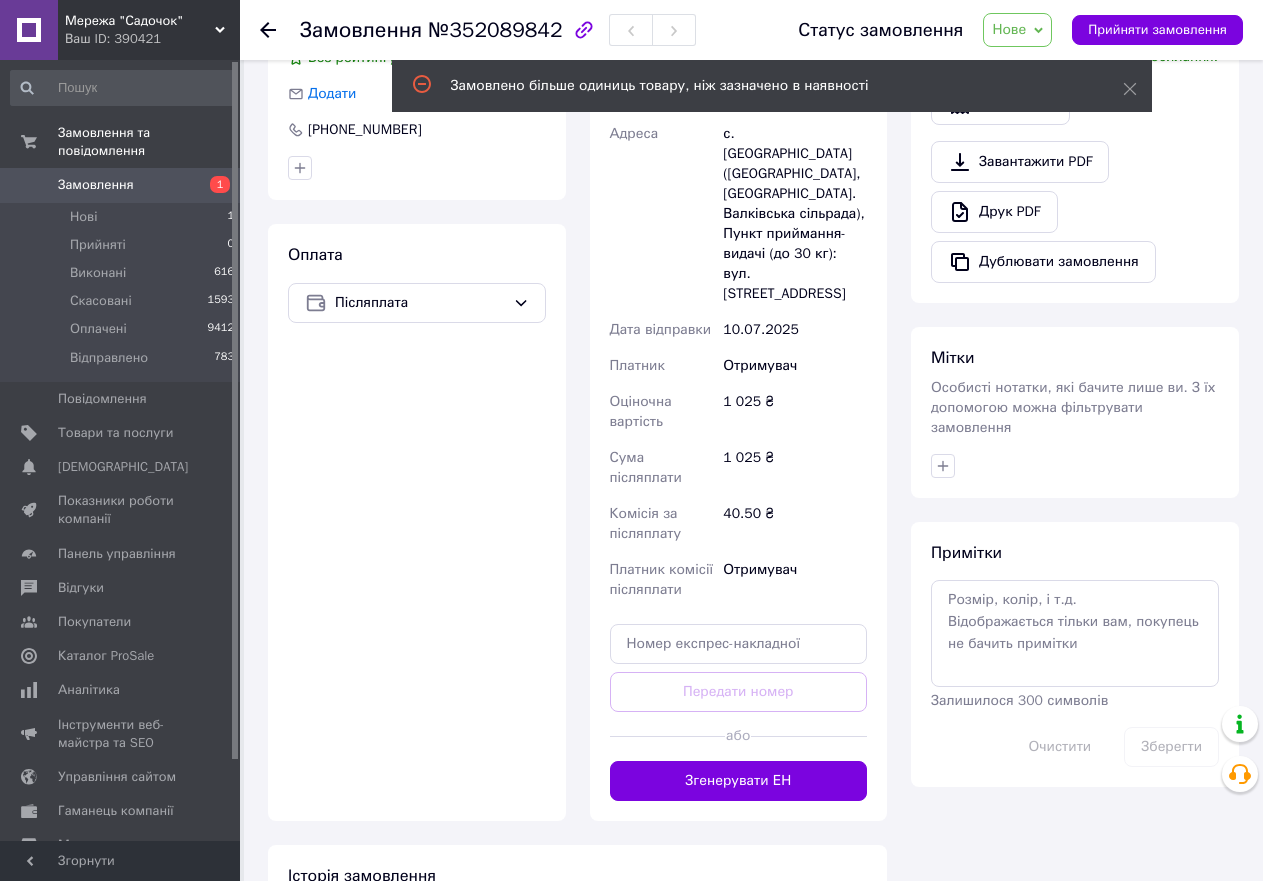 scroll, scrollTop: 573, scrollLeft: 0, axis: vertical 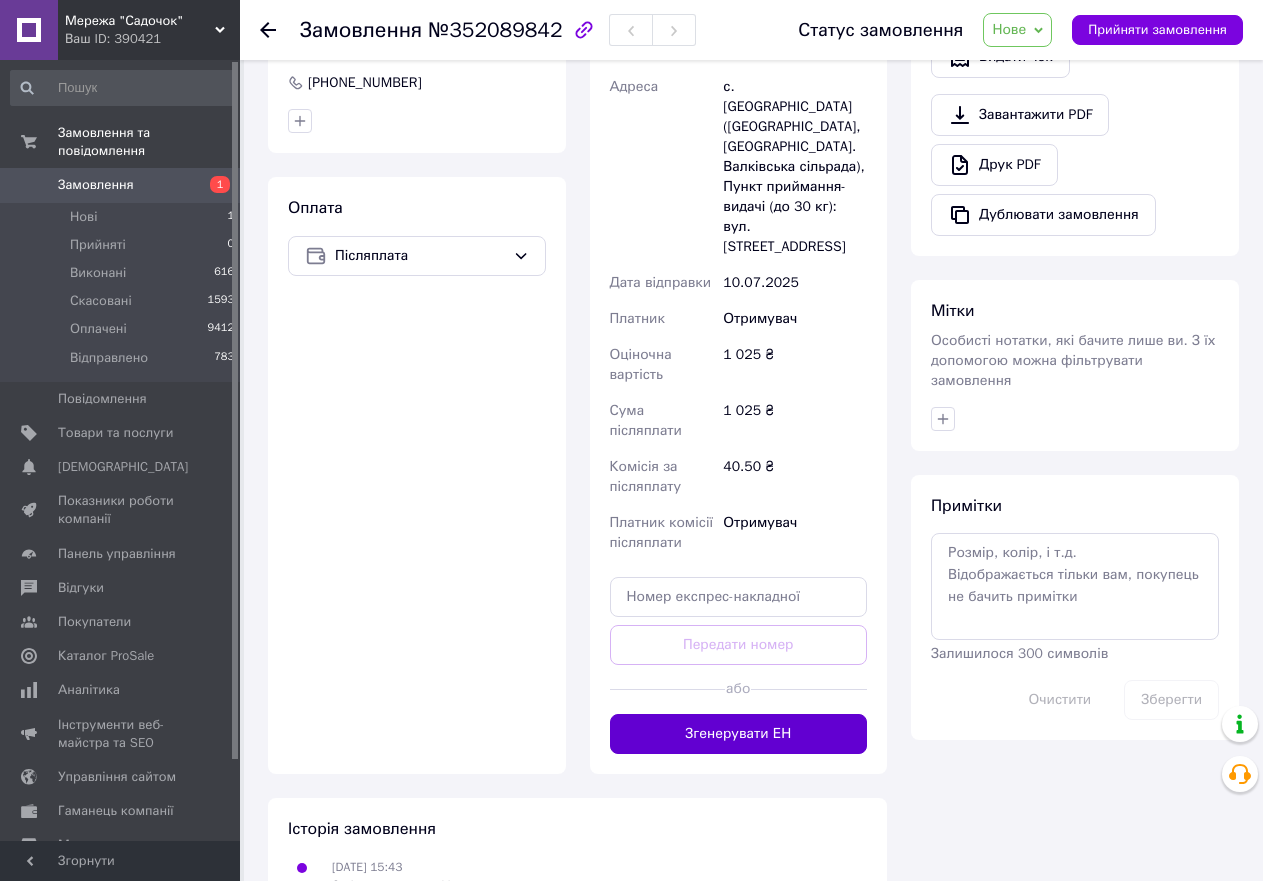 click on "Згенерувати ЕН" at bounding box center (739, 734) 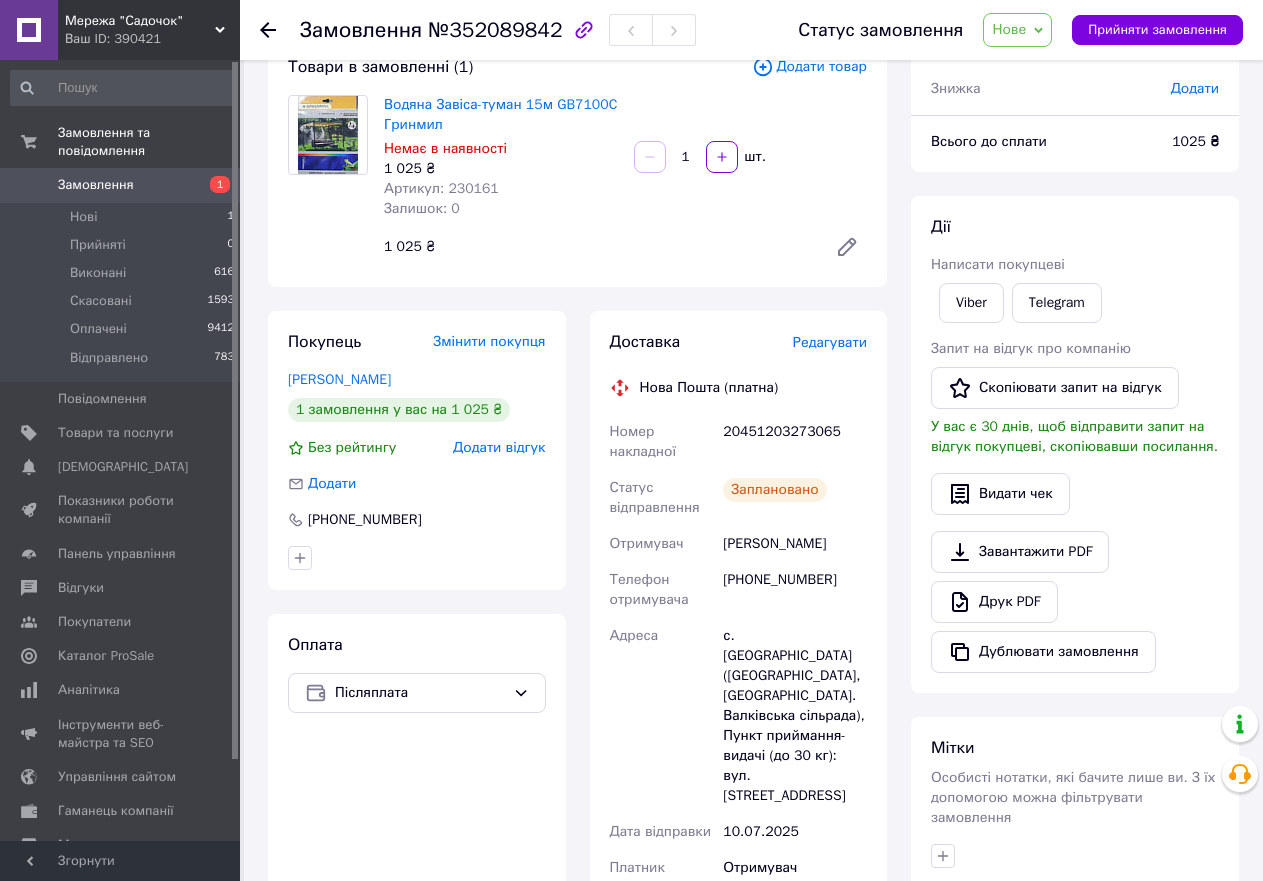scroll, scrollTop: 120, scrollLeft: 0, axis: vertical 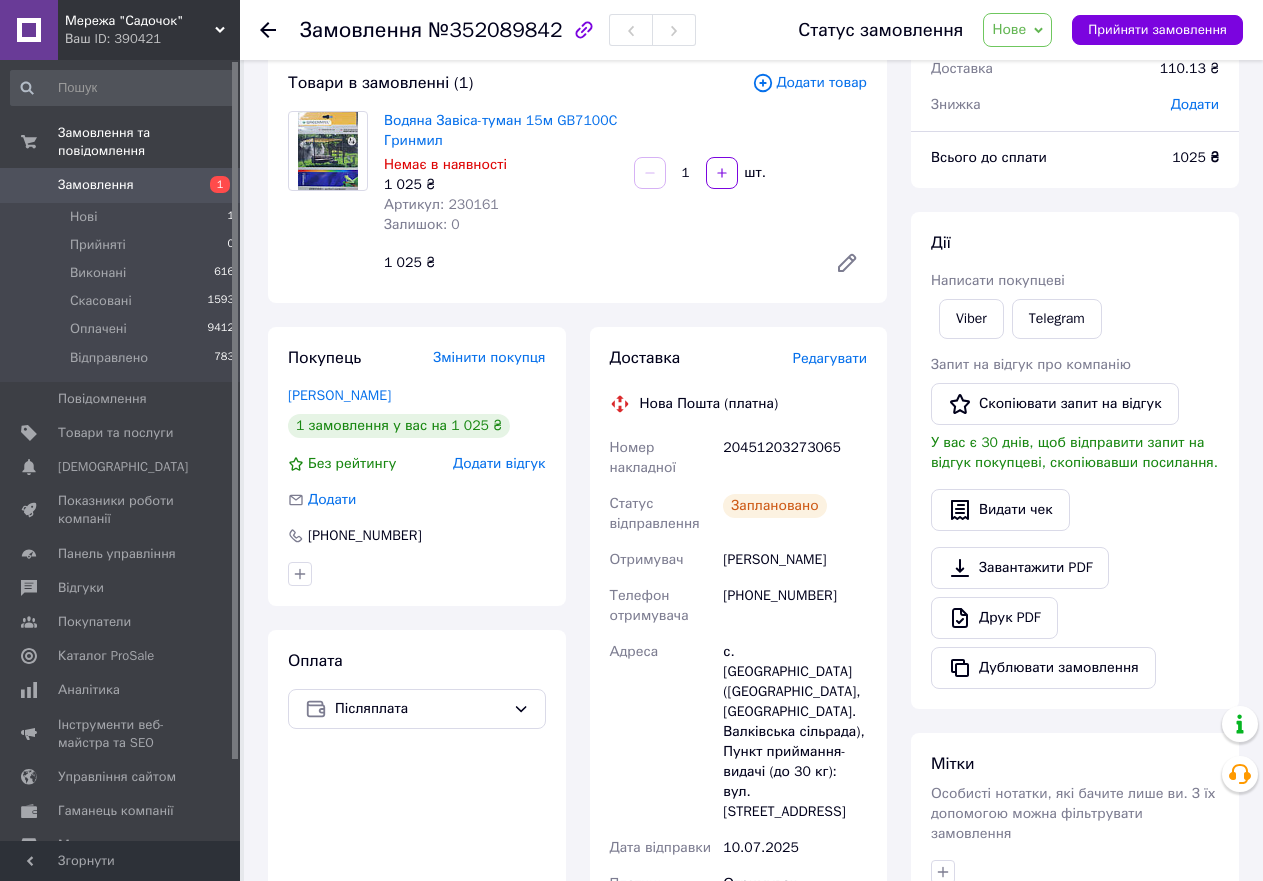 click on "20451203273065" at bounding box center [795, 458] 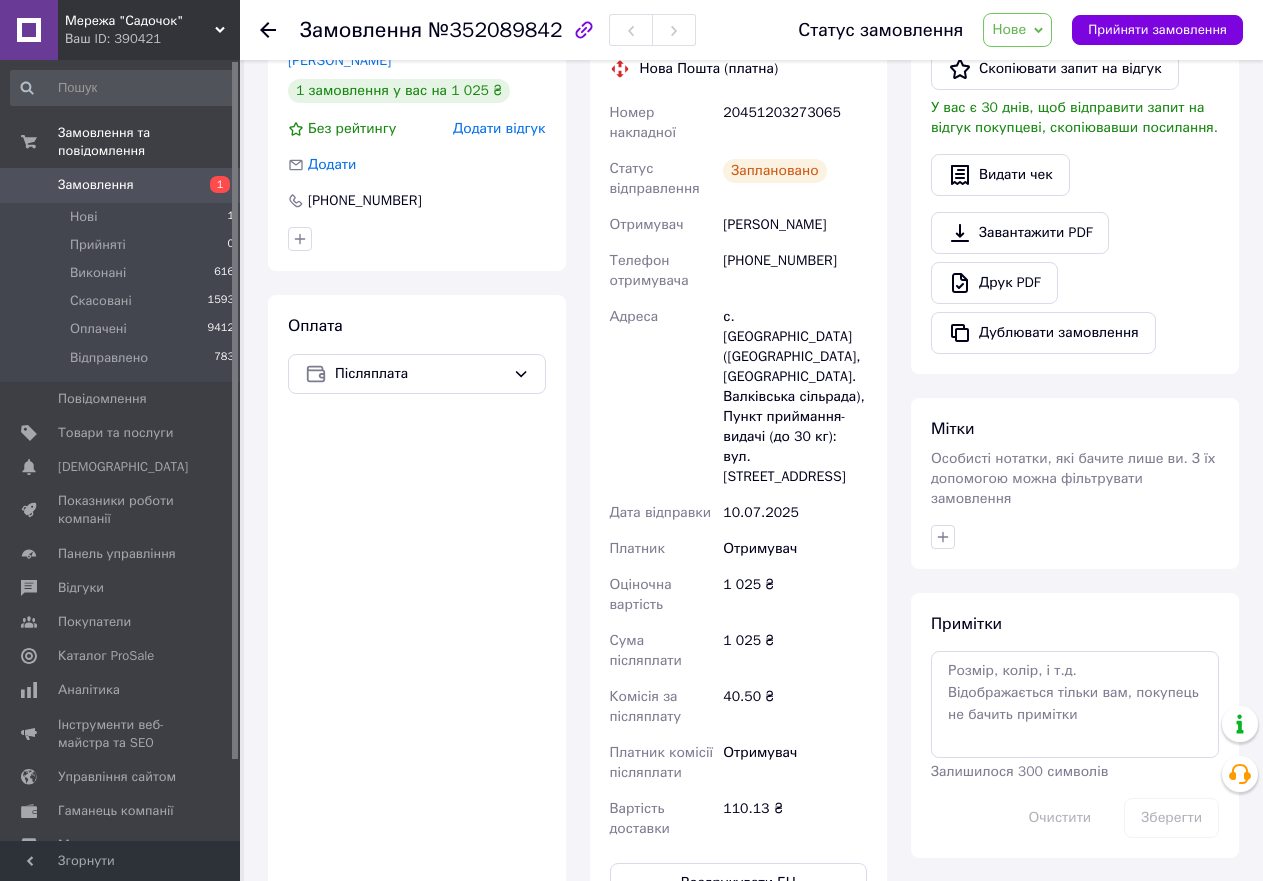 scroll, scrollTop: 420, scrollLeft: 0, axis: vertical 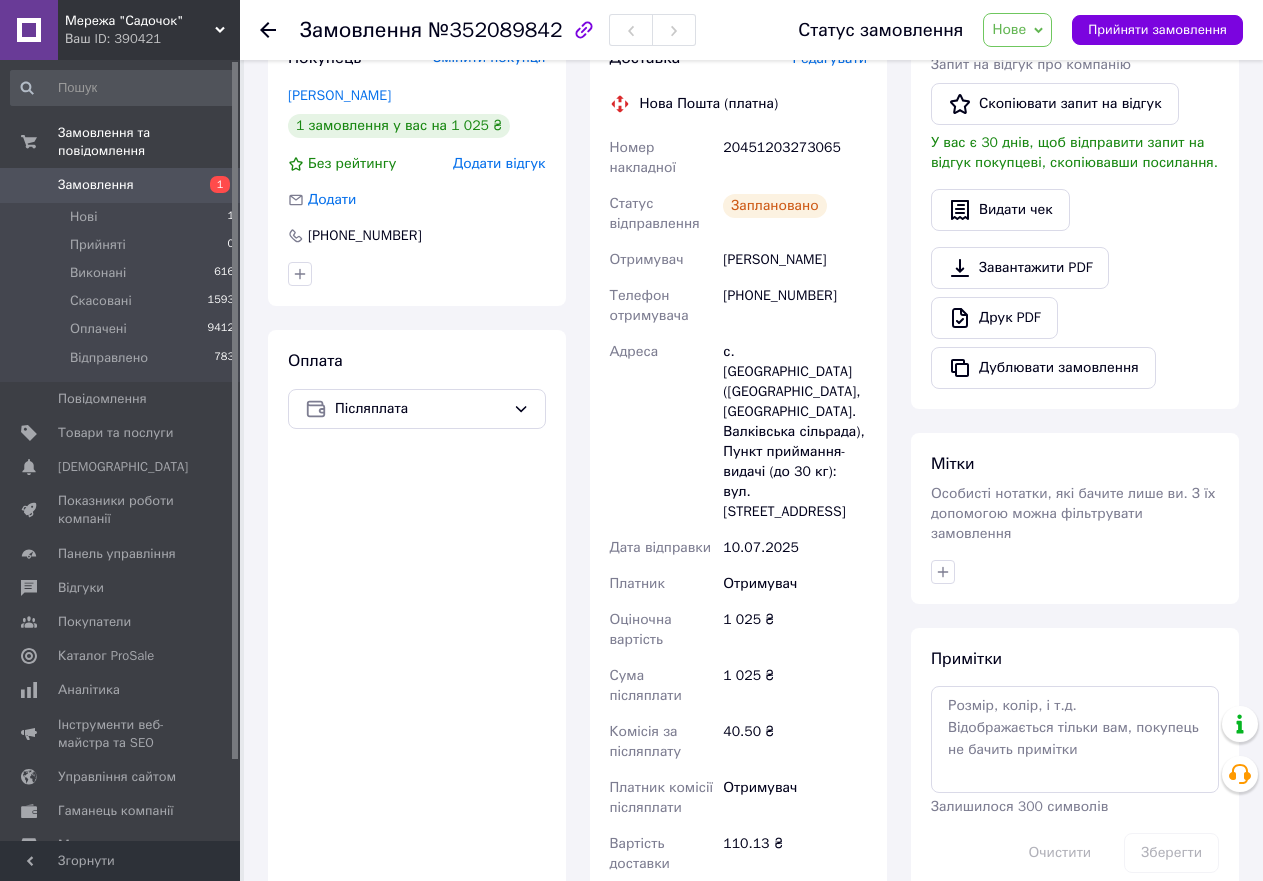 click on "20451203273065" at bounding box center [795, 158] 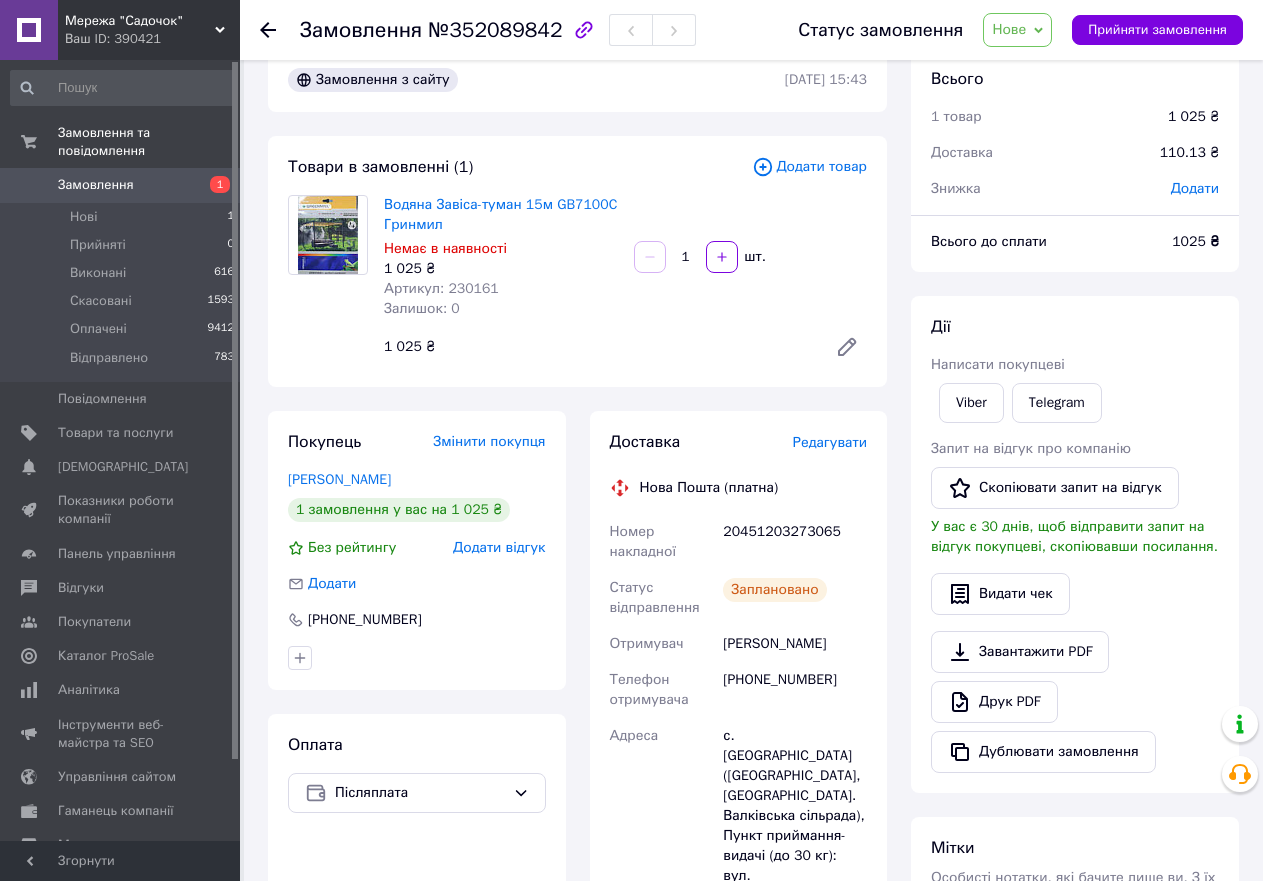 scroll, scrollTop: 20, scrollLeft: 0, axis: vertical 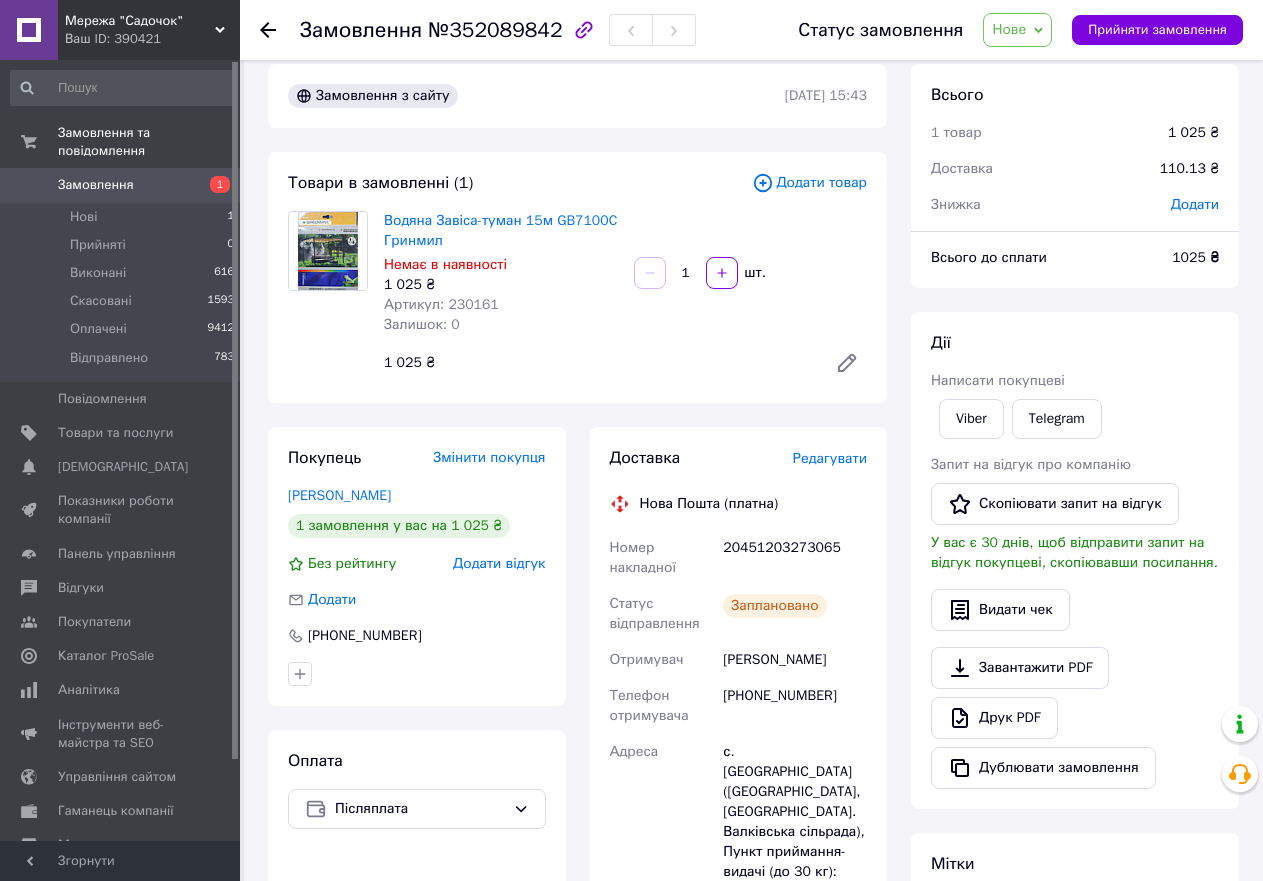 click 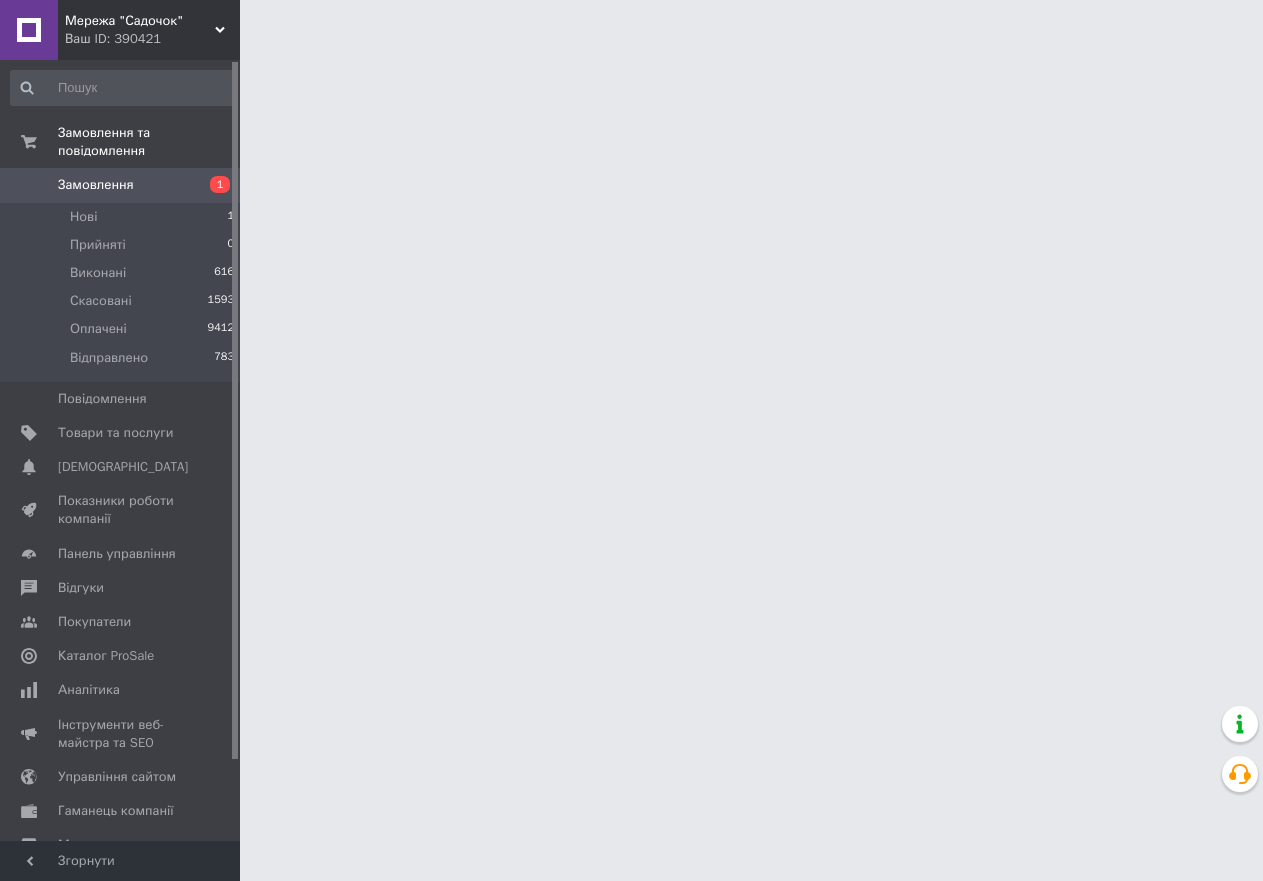 scroll, scrollTop: 0, scrollLeft: 0, axis: both 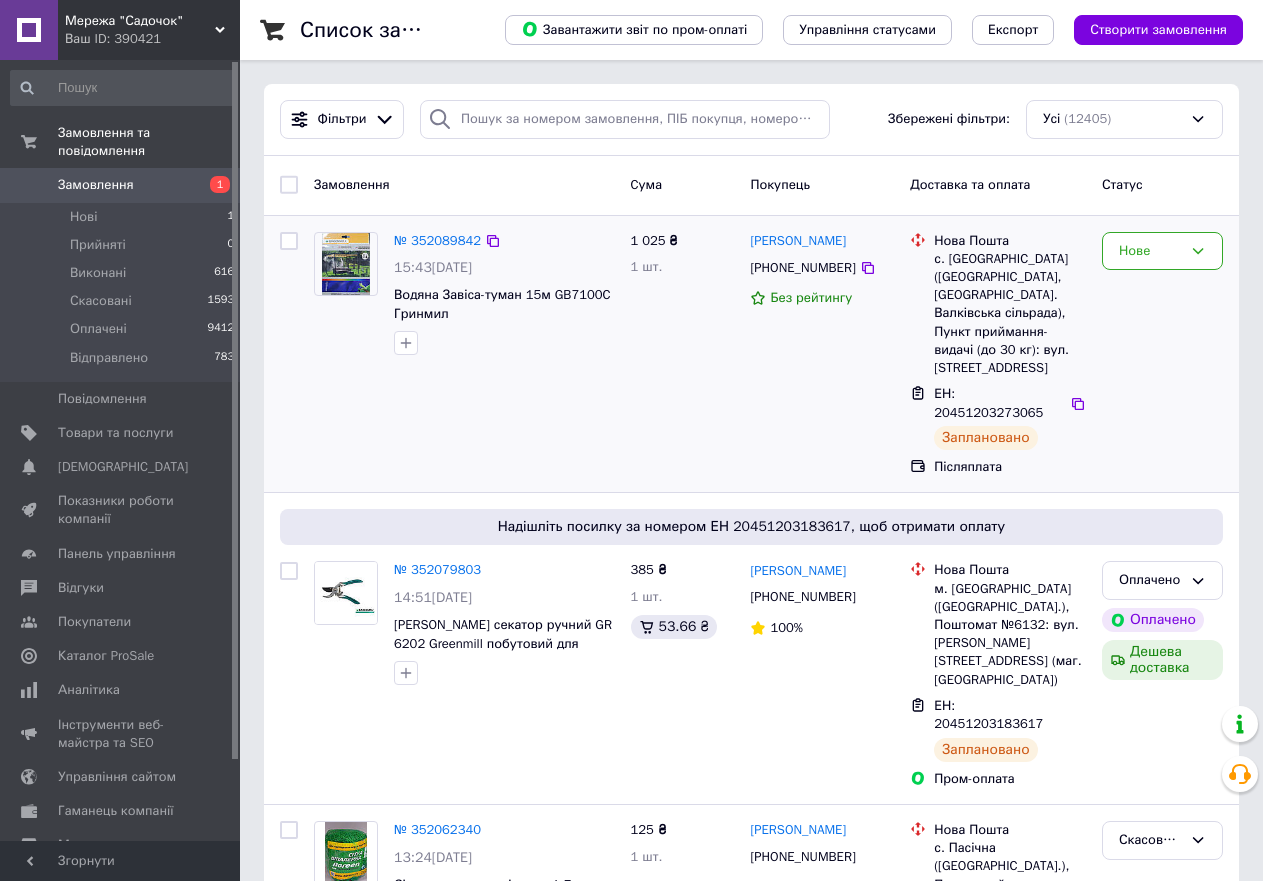 click 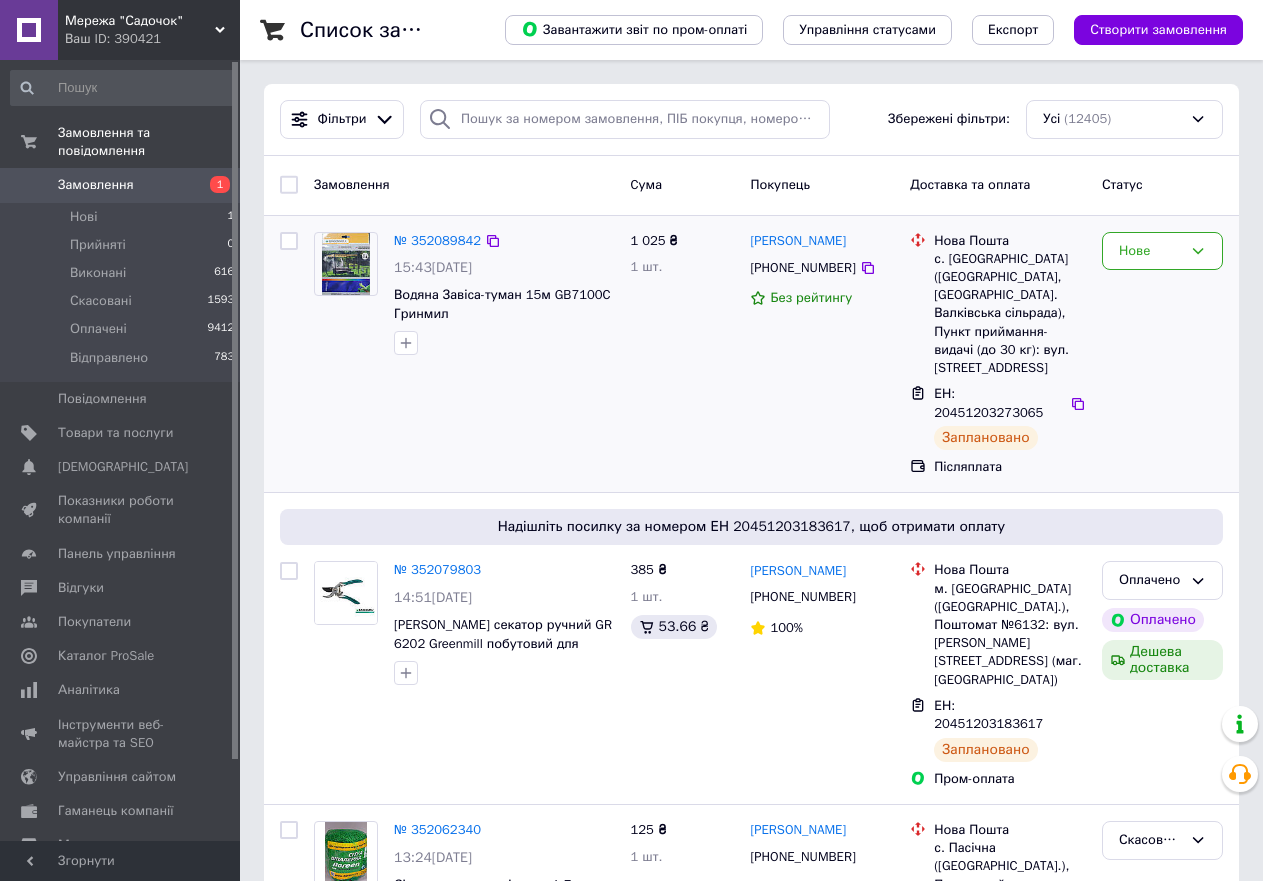 drag, startPoint x: 913, startPoint y: 375, endPoint x: 830, endPoint y: 381, distance: 83.21658 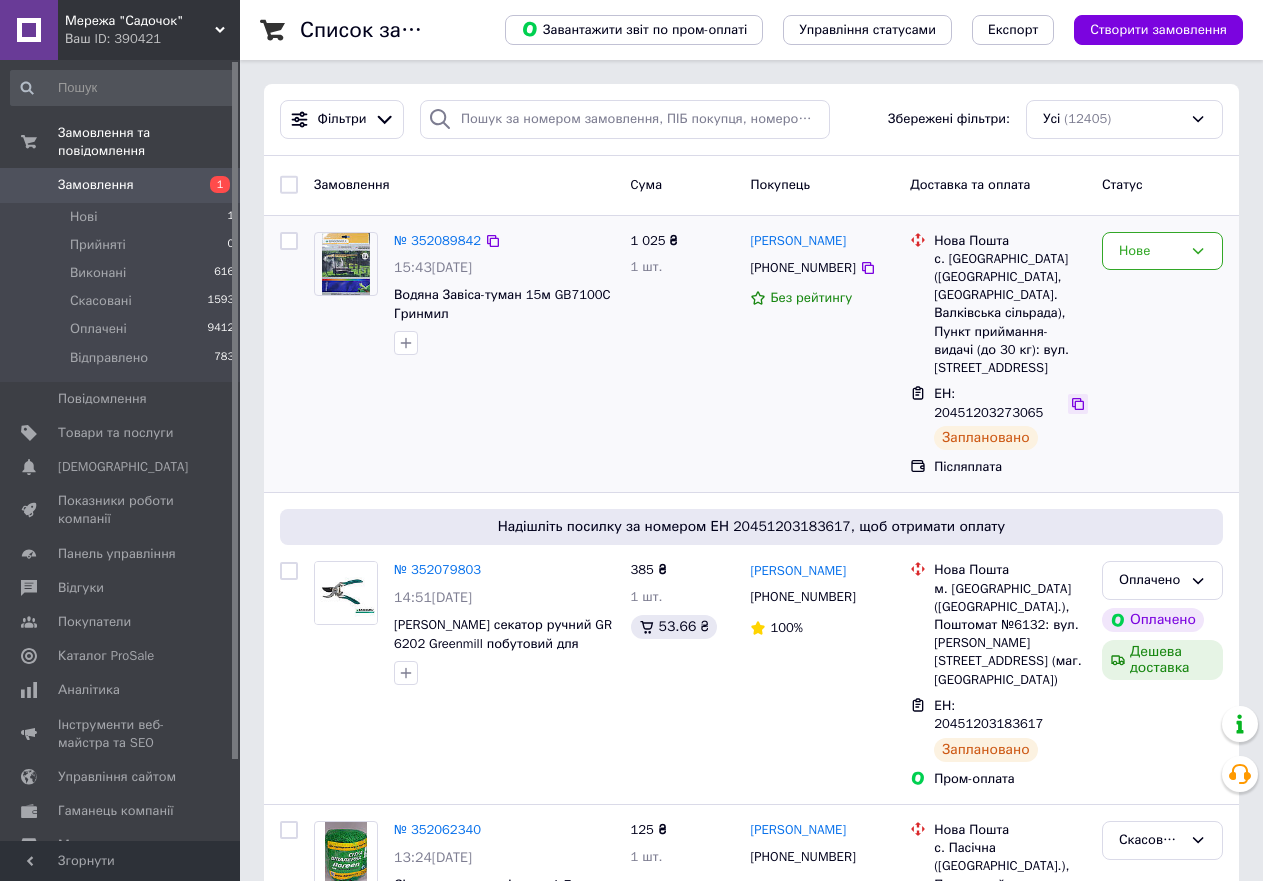 click 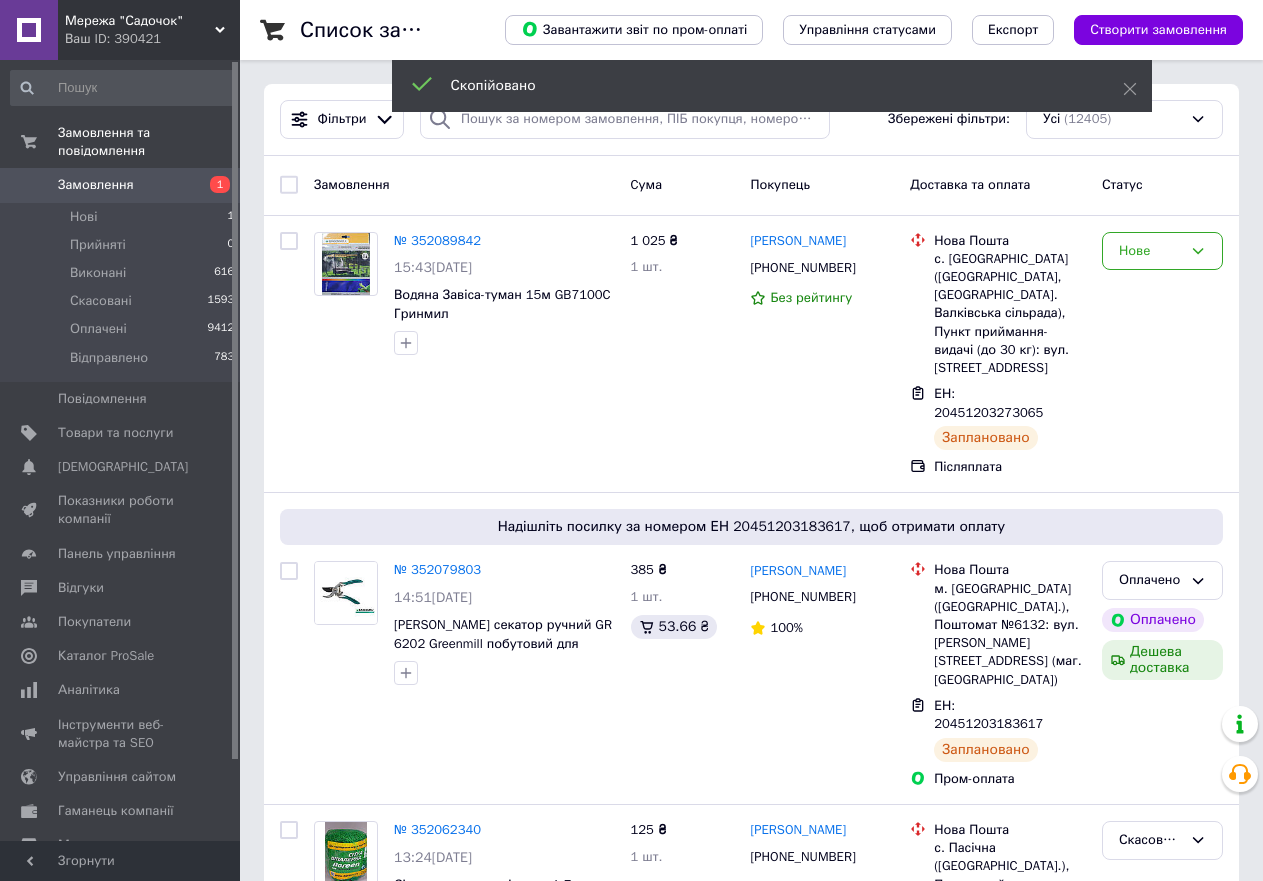 click on "Скопійовано" at bounding box center [762, 86] 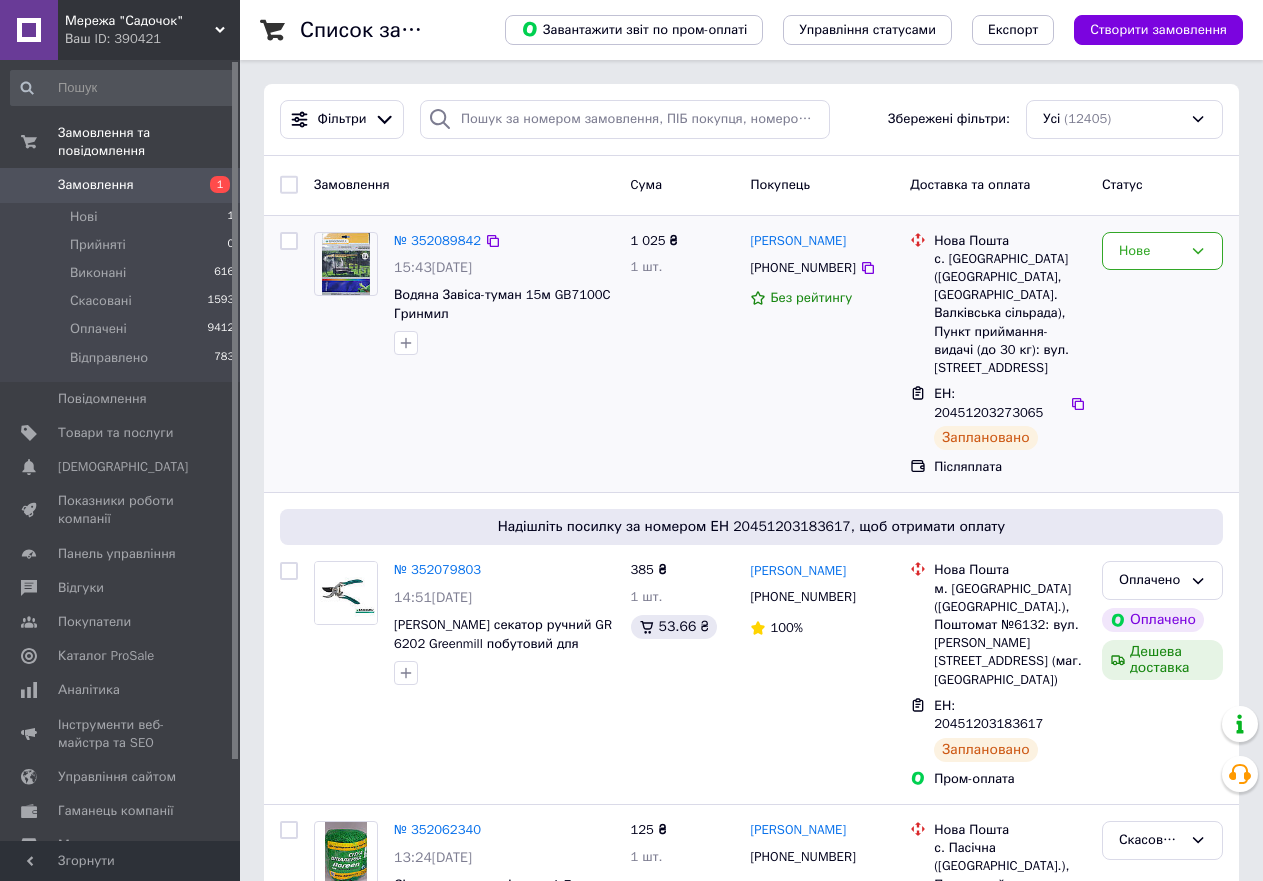 click on "Нове" at bounding box center [1162, 354] 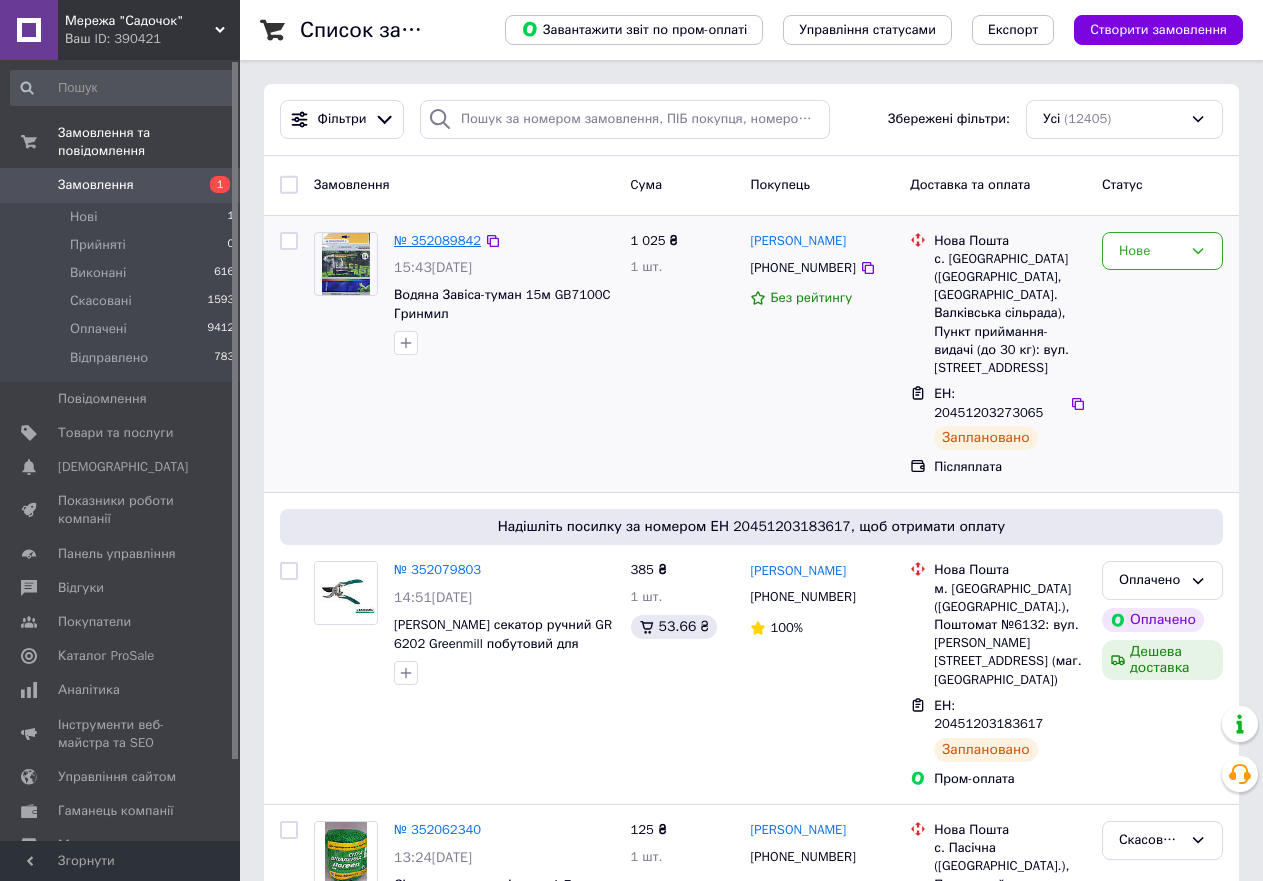click on "№ 352089842" at bounding box center (437, 240) 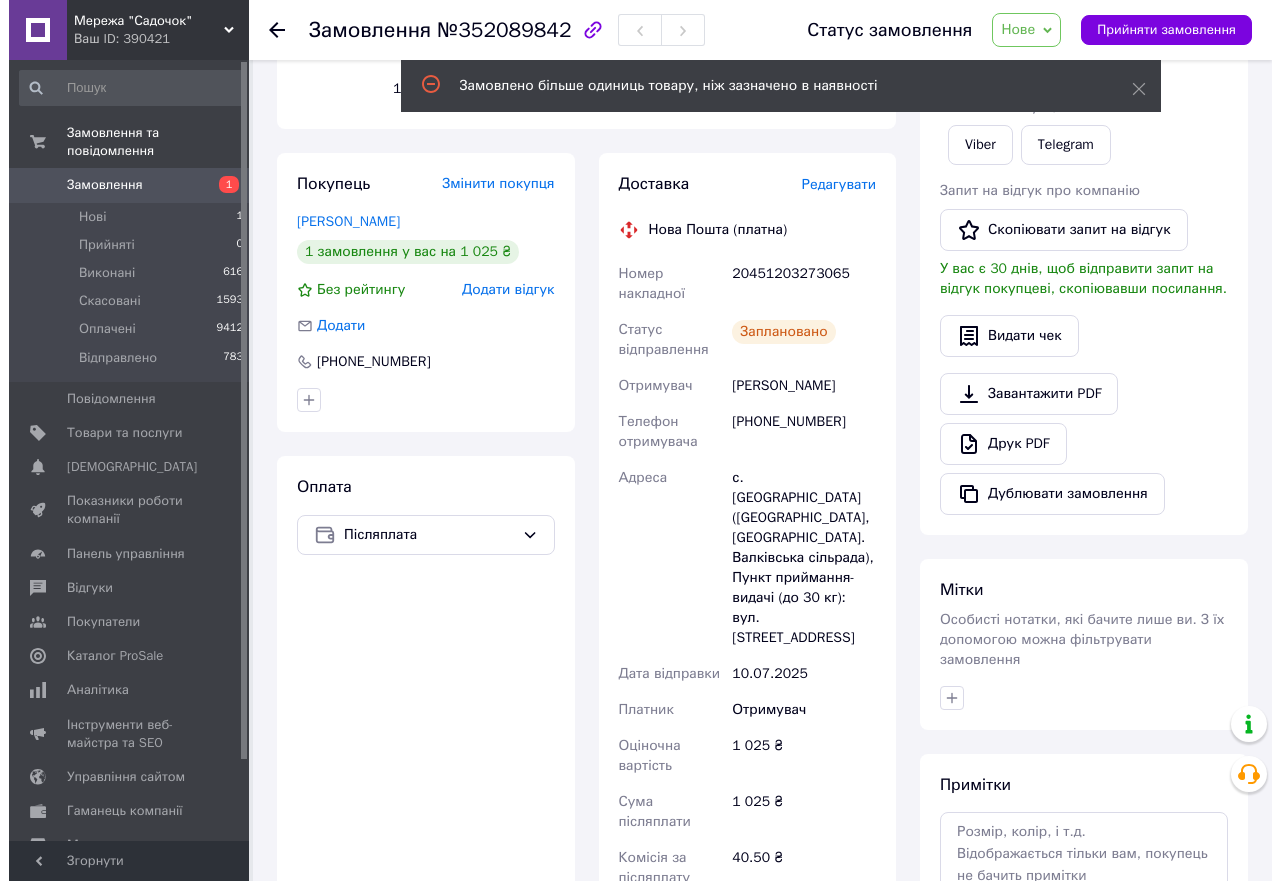 scroll, scrollTop: 200, scrollLeft: 0, axis: vertical 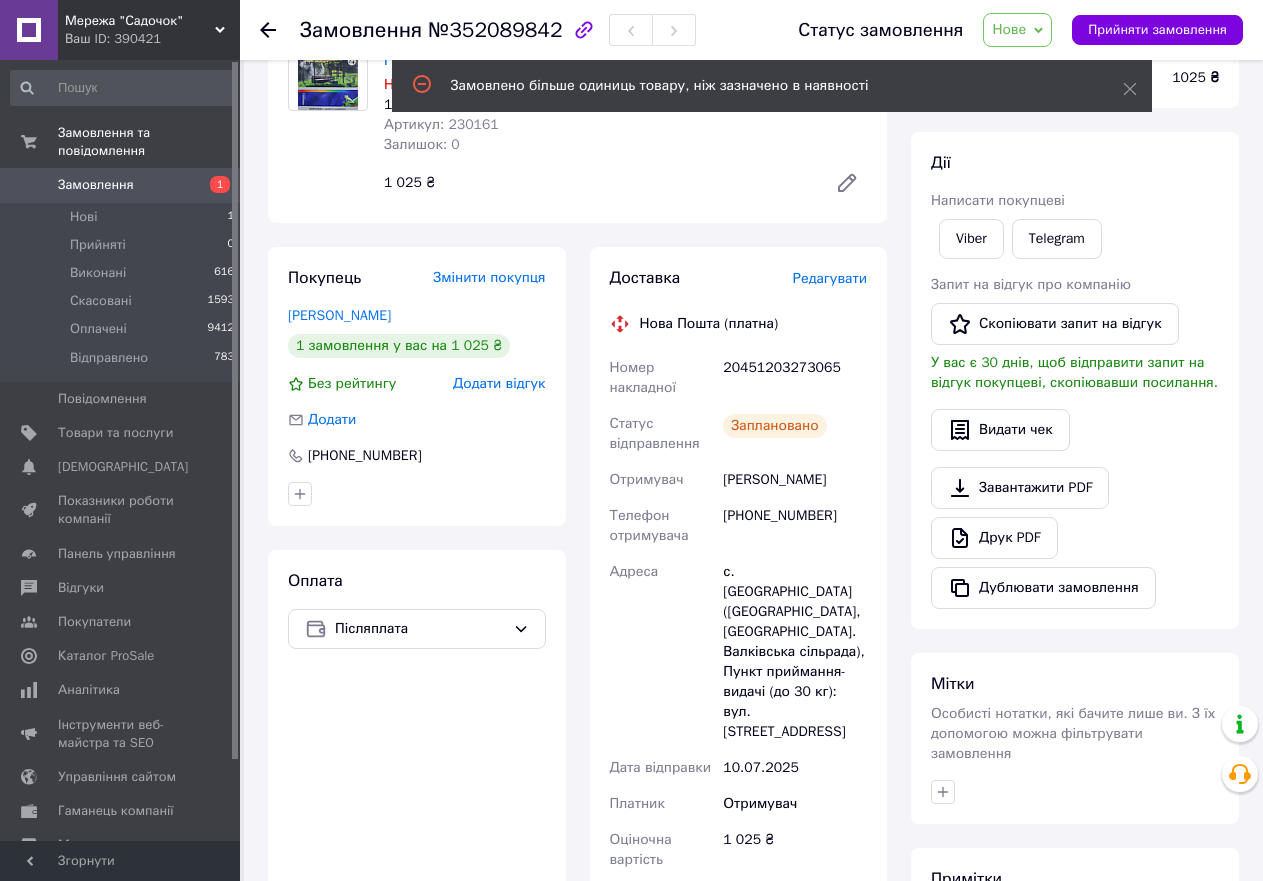 click on "Редагувати" at bounding box center [830, 278] 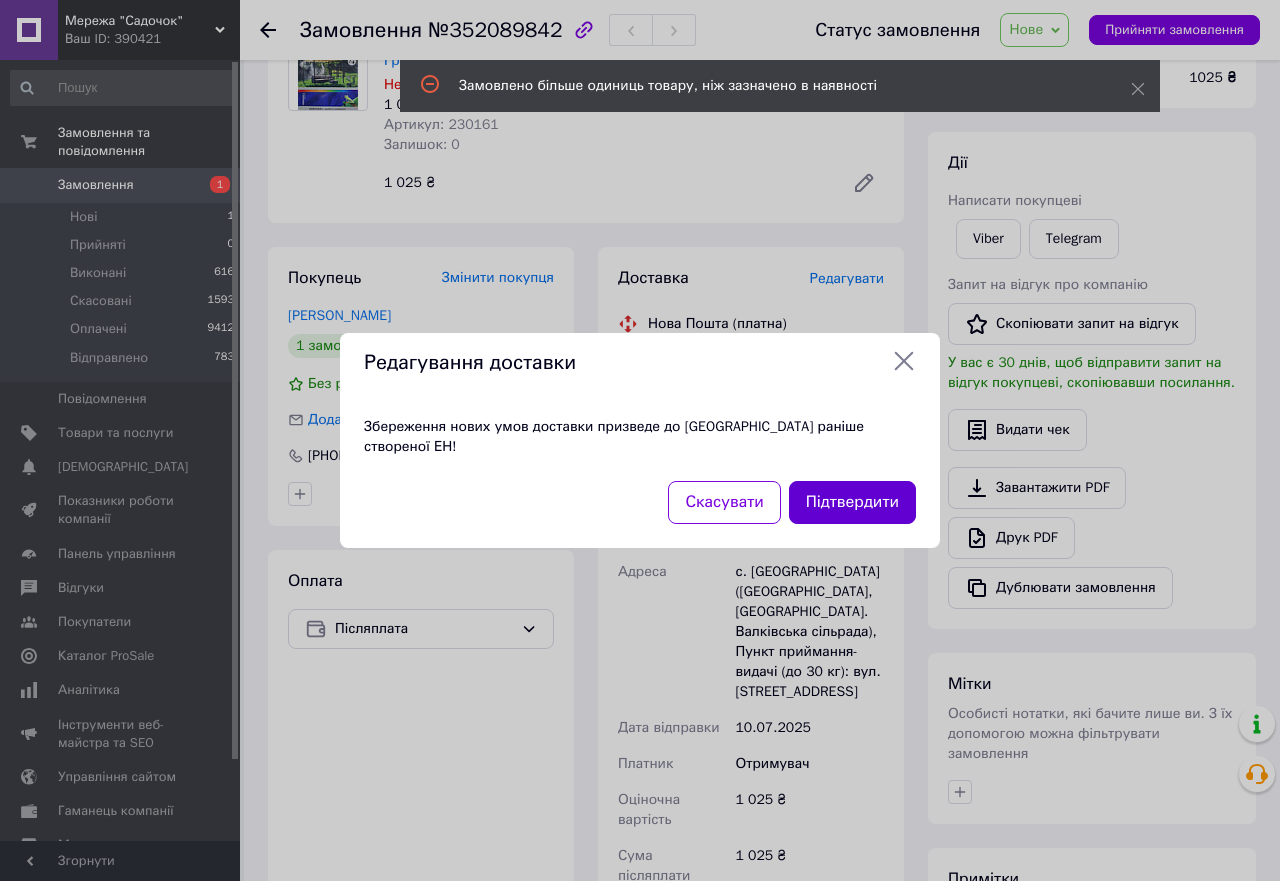 click on "Підтвердити" at bounding box center (852, 502) 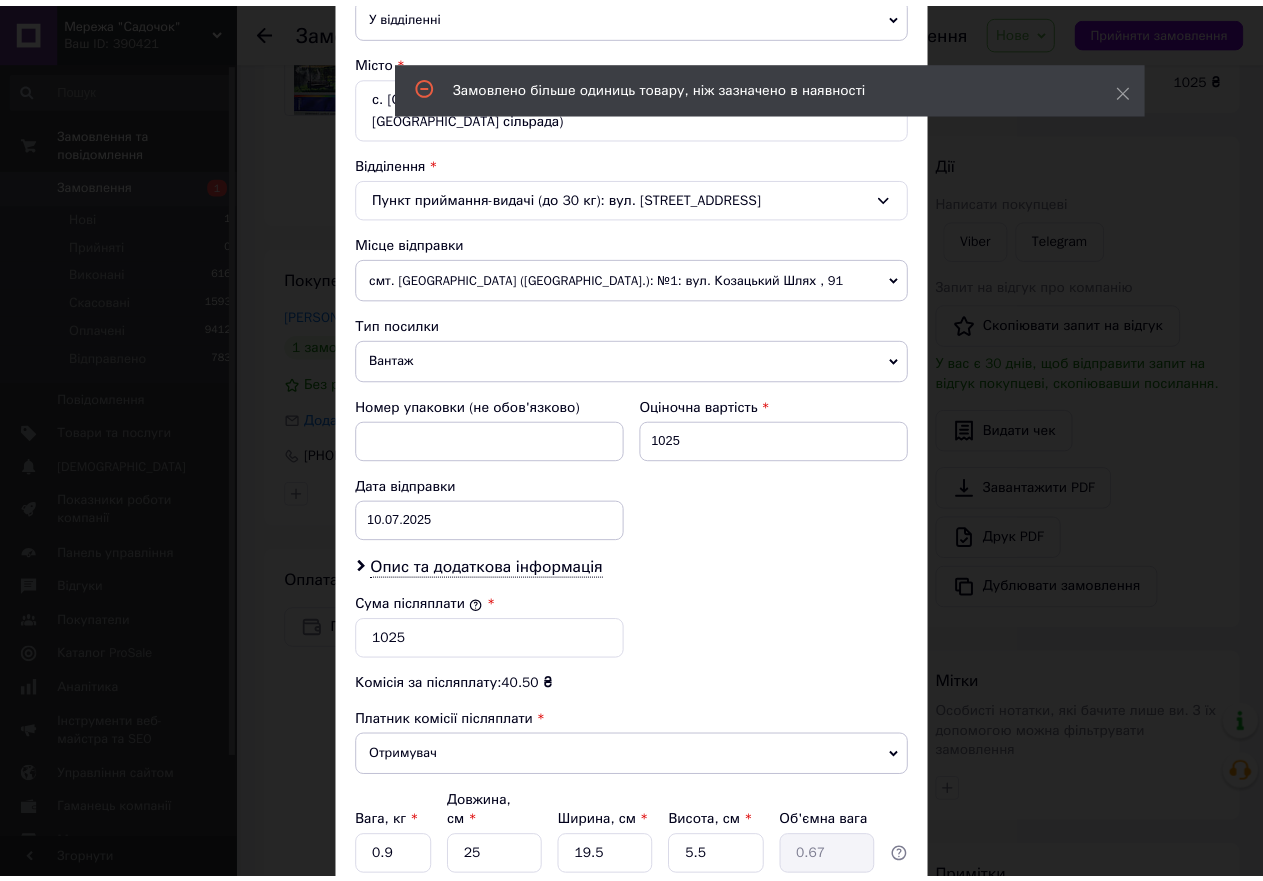 scroll, scrollTop: 645, scrollLeft: 0, axis: vertical 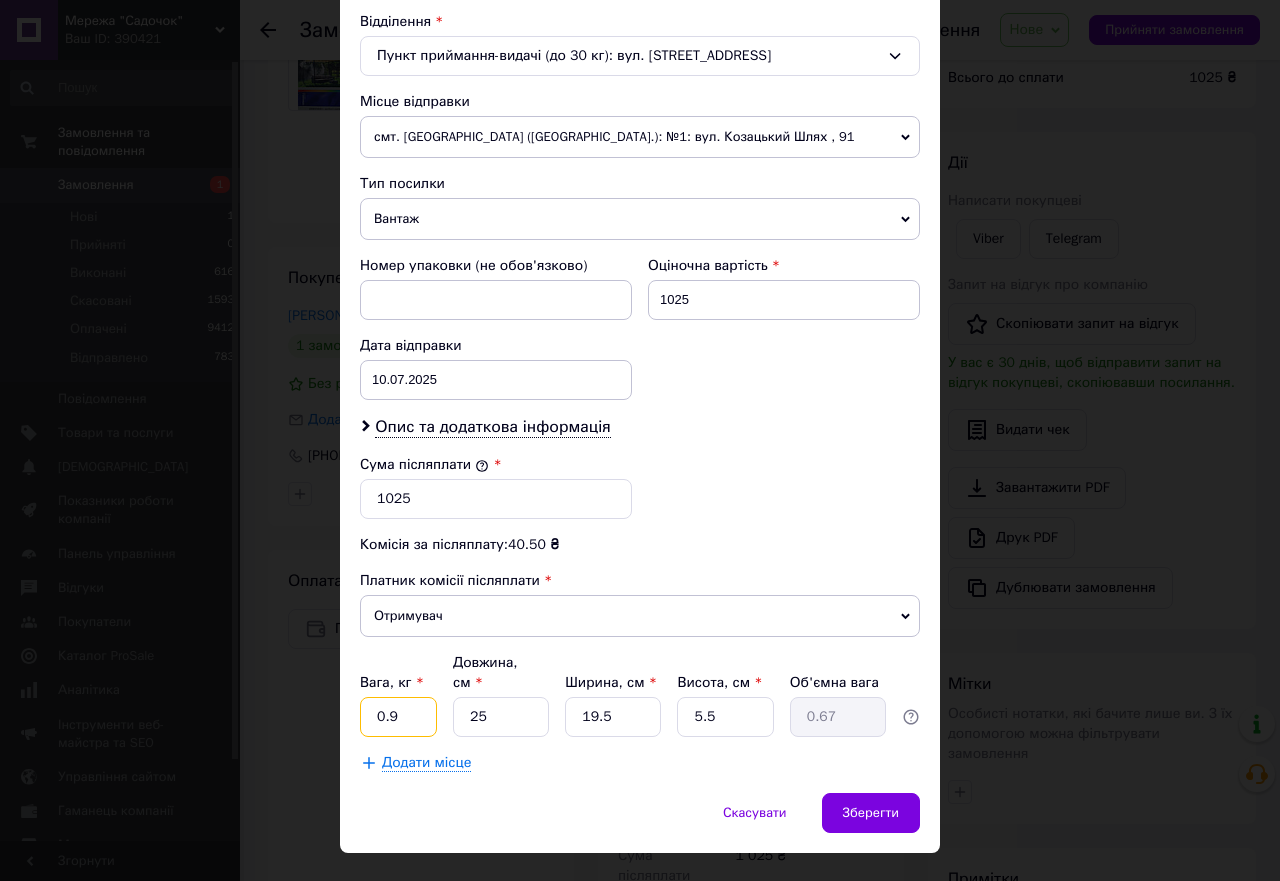 click on "0.9" at bounding box center [398, 717] 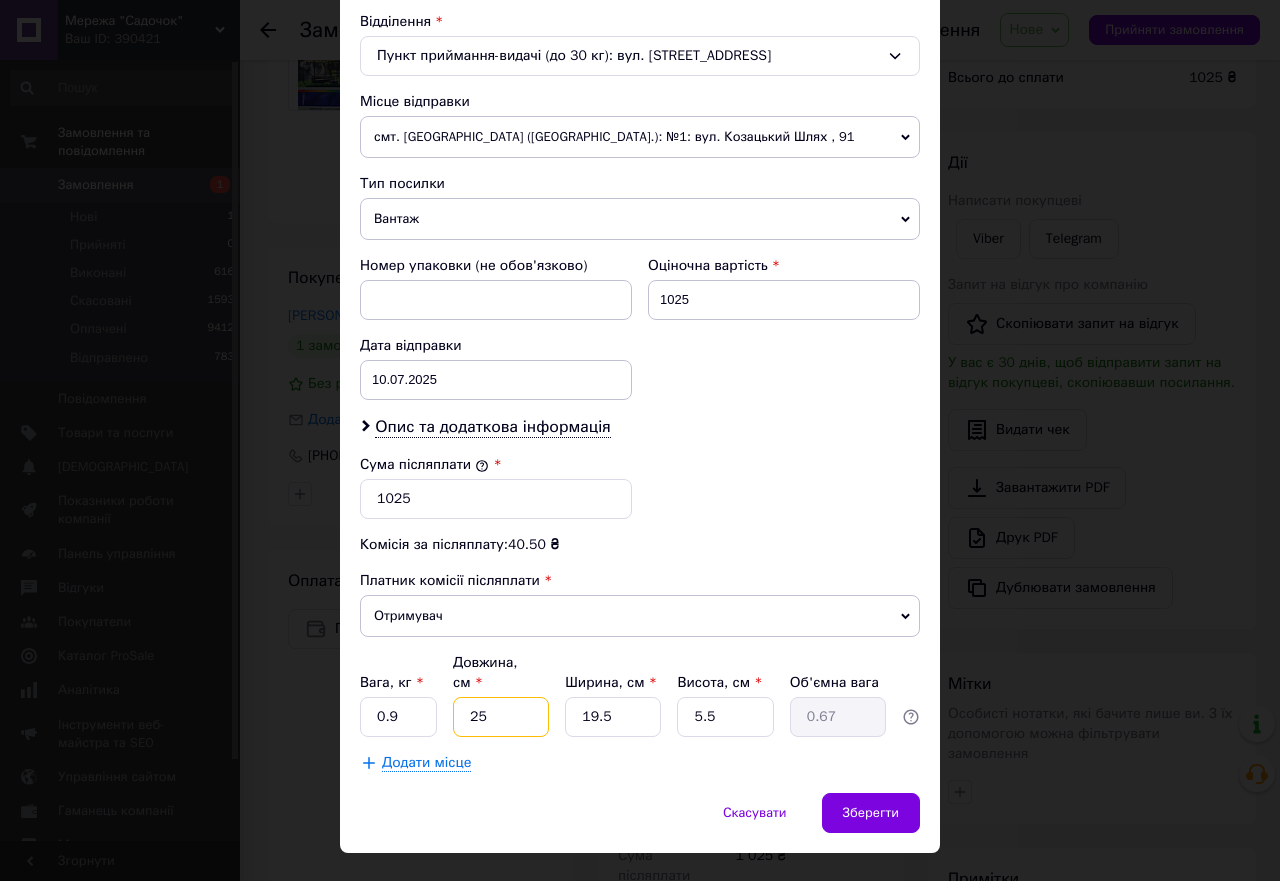 click on "25" at bounding box center (501, 717) 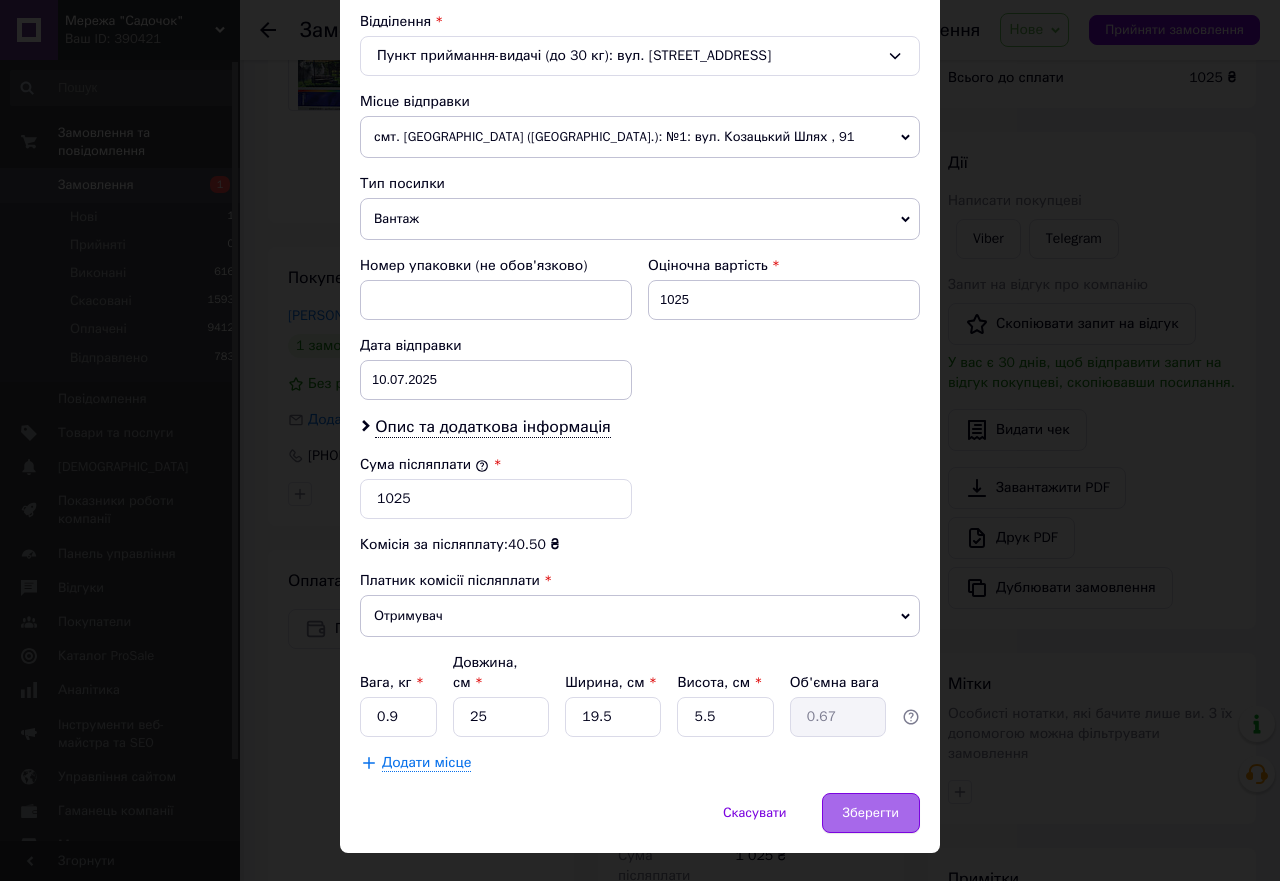 click on "Зберегти" at bounding box center (871, 813) 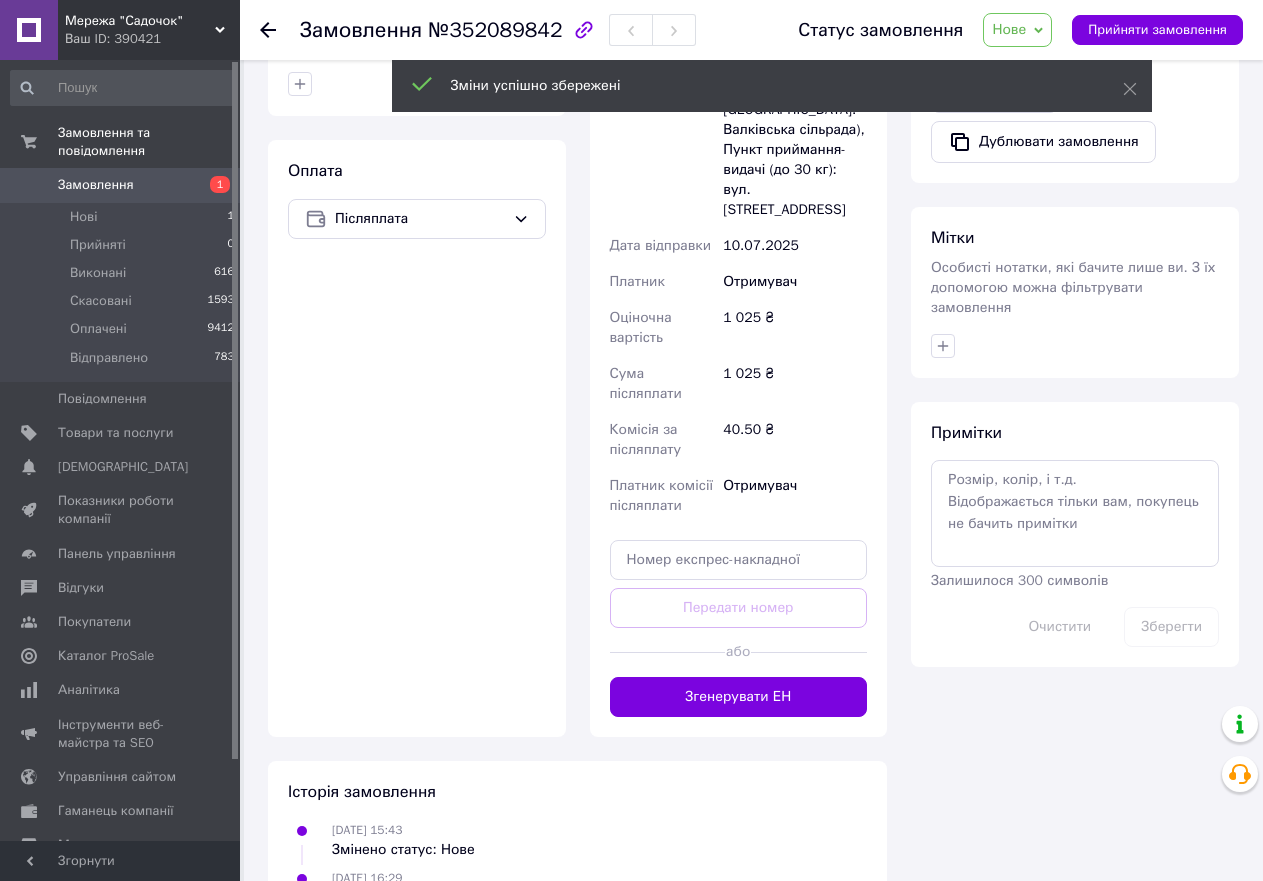 scroll, scrollTop: 700, scrollLeft: 0, axis: vertical 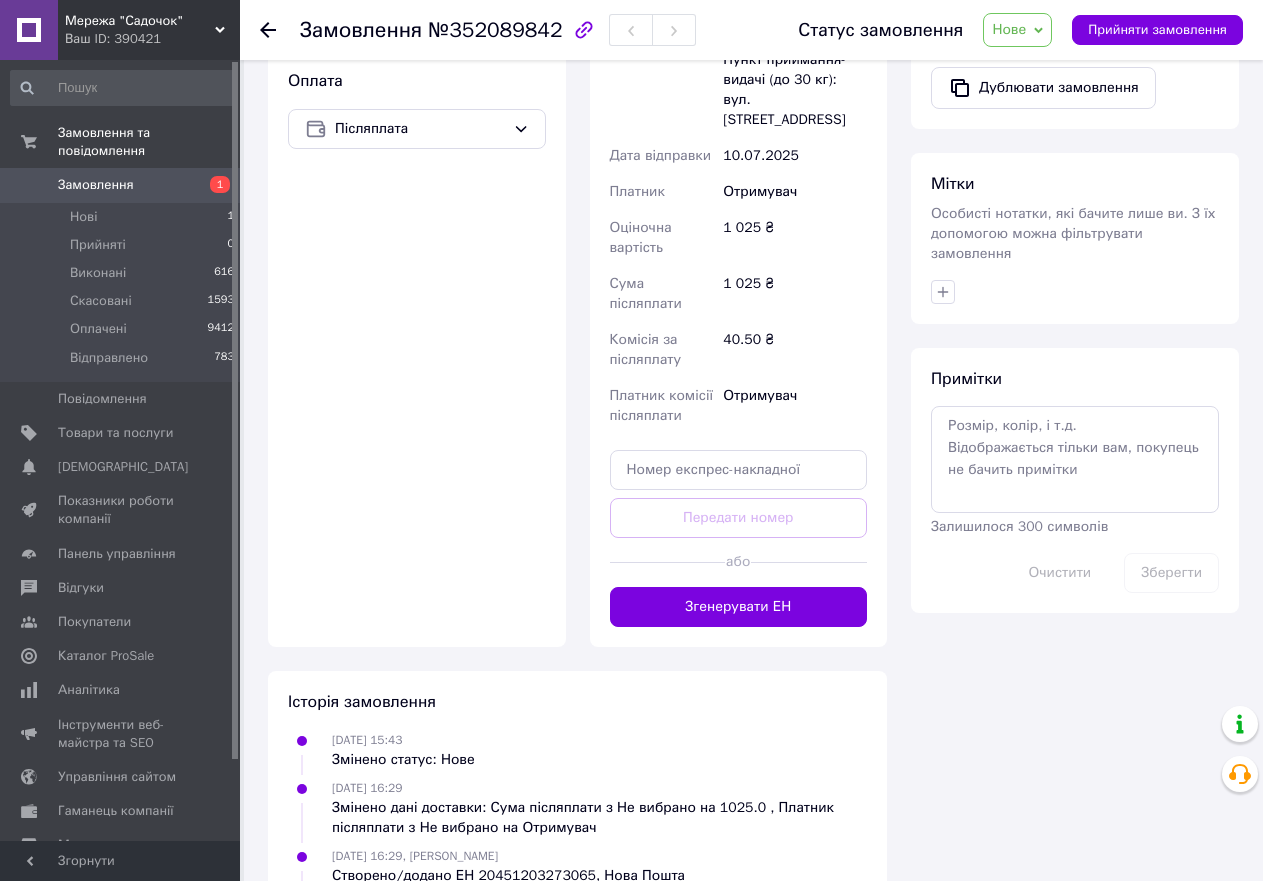 click 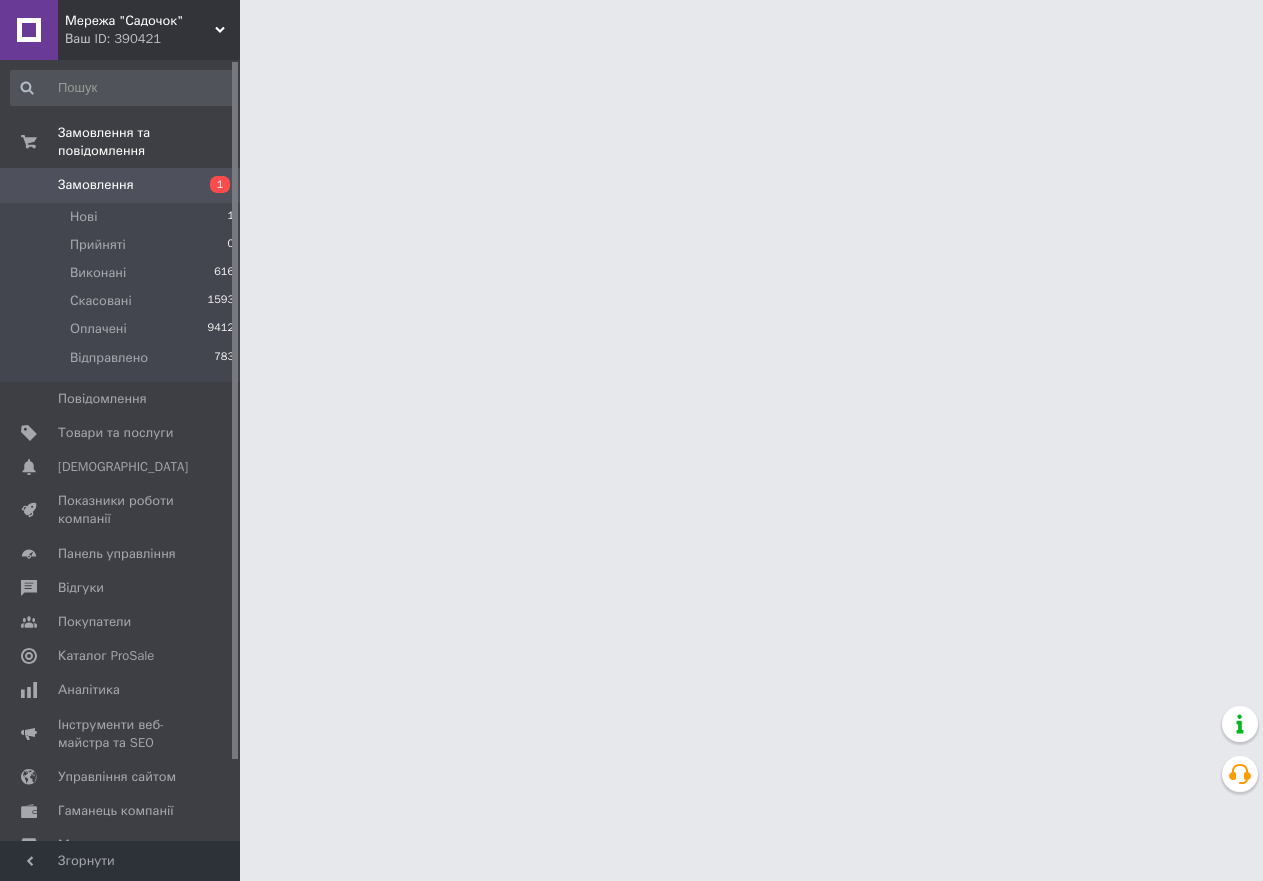 scroll, scrollTop: 0, scrollLeft: 0, axis: both 